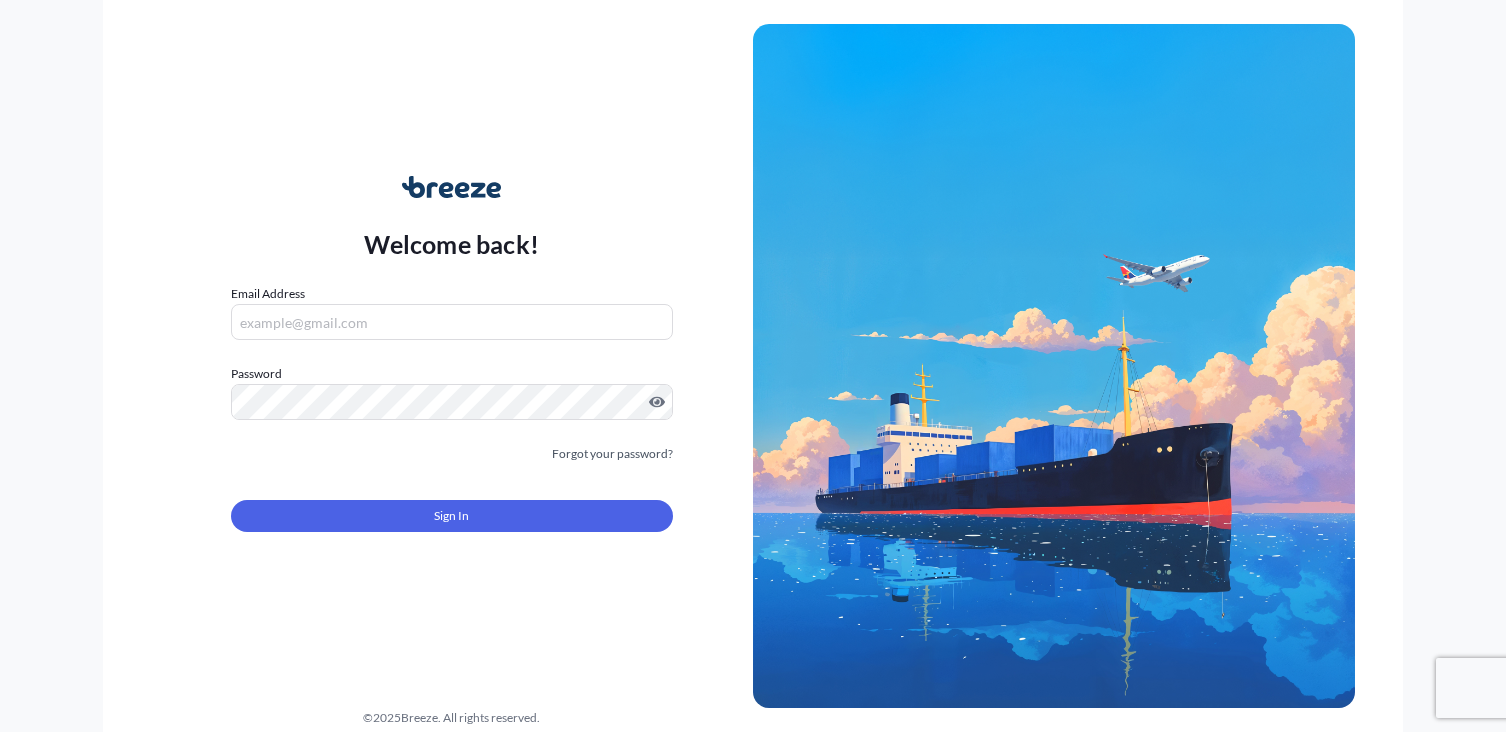scroll, scrollTop: 0, scrollLeft: 0, axis: both 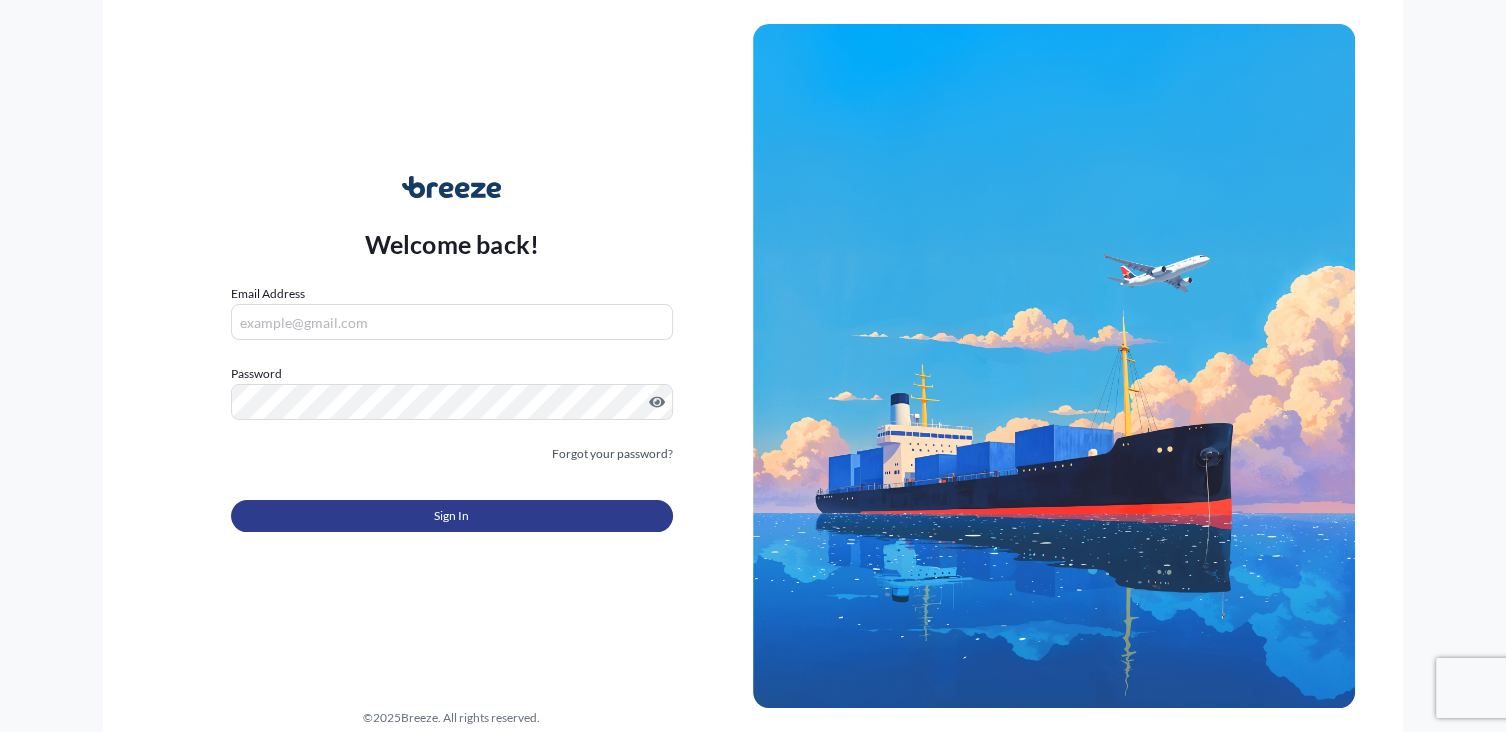 type on "[EMAIL]" 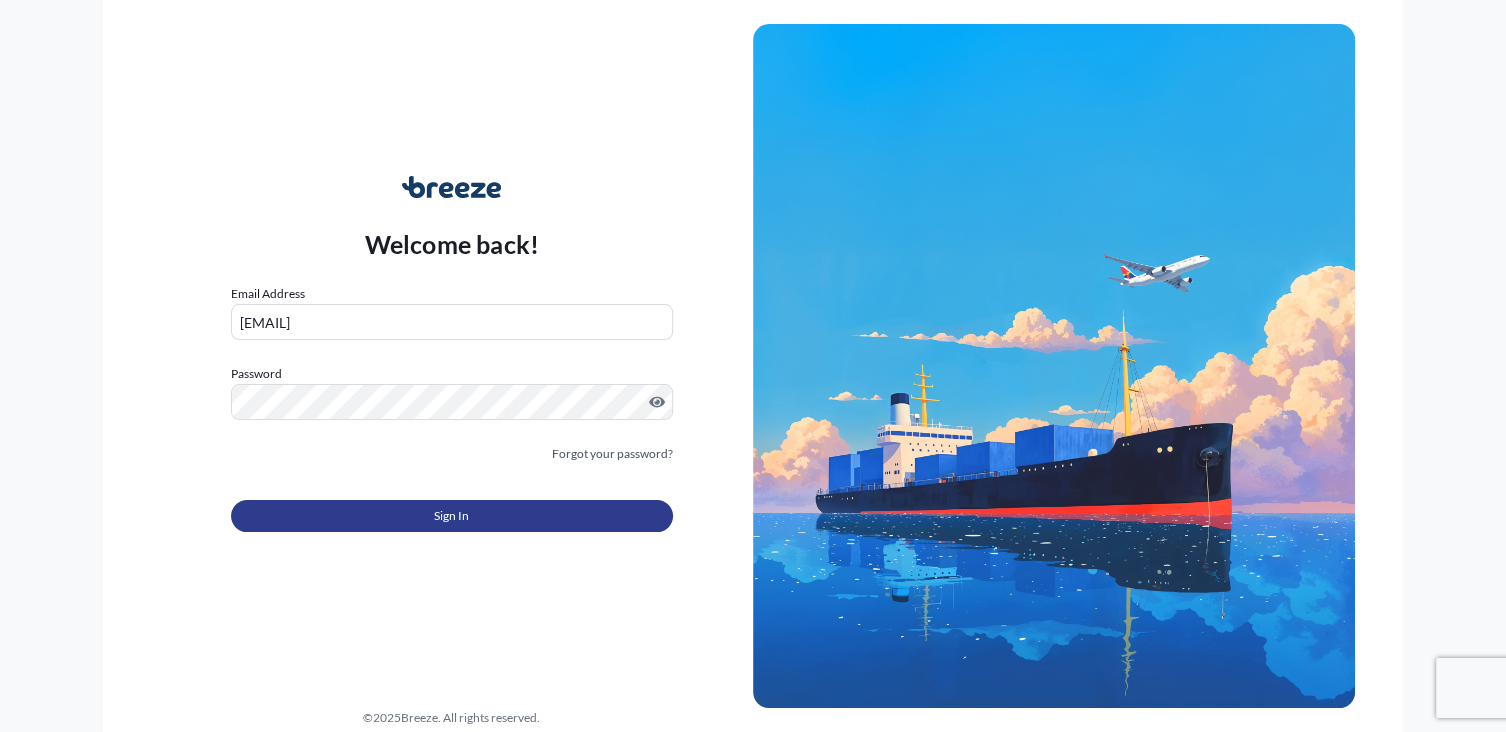click on "Sign In" at bounding box center [452, 516] 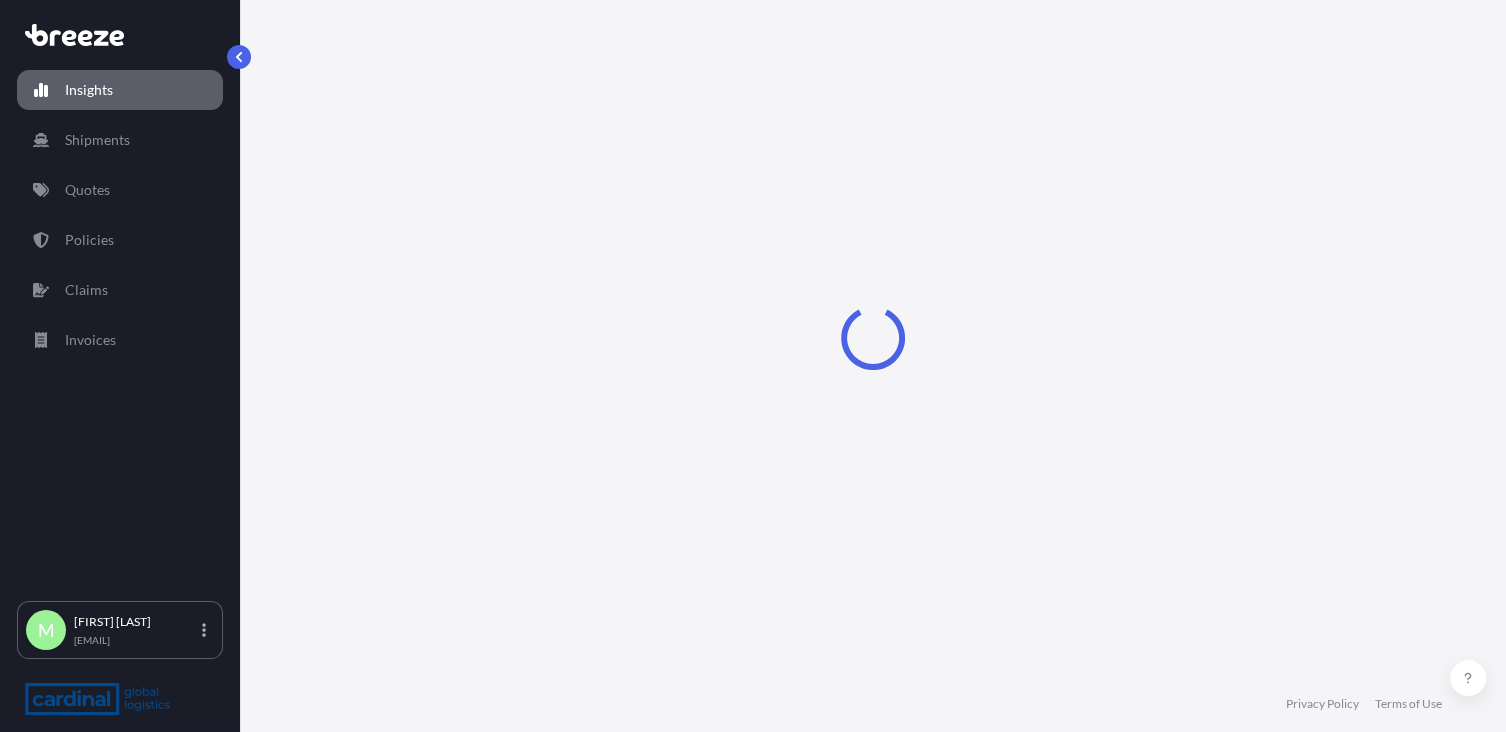 select on "2025" 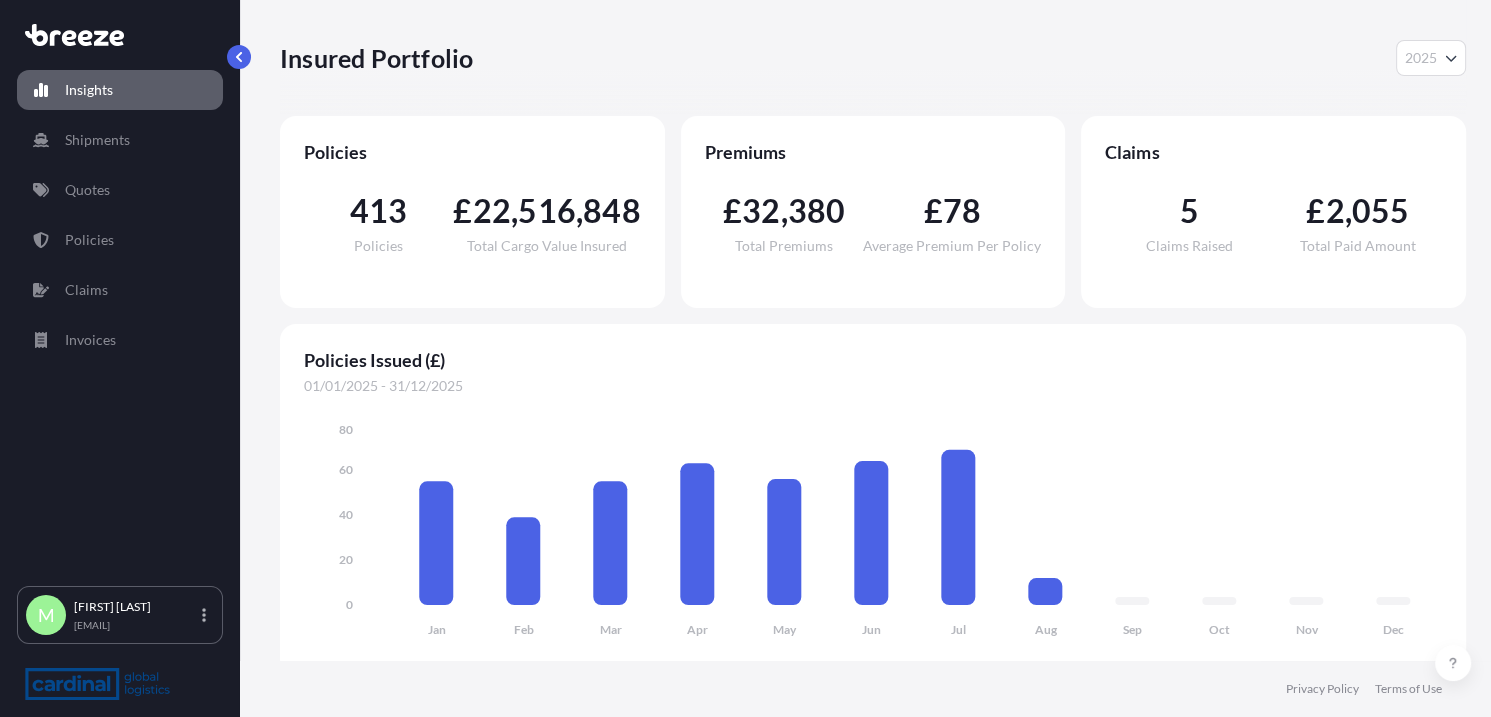 click on "£ 2 , 055" at bounding box center [1357, 211] 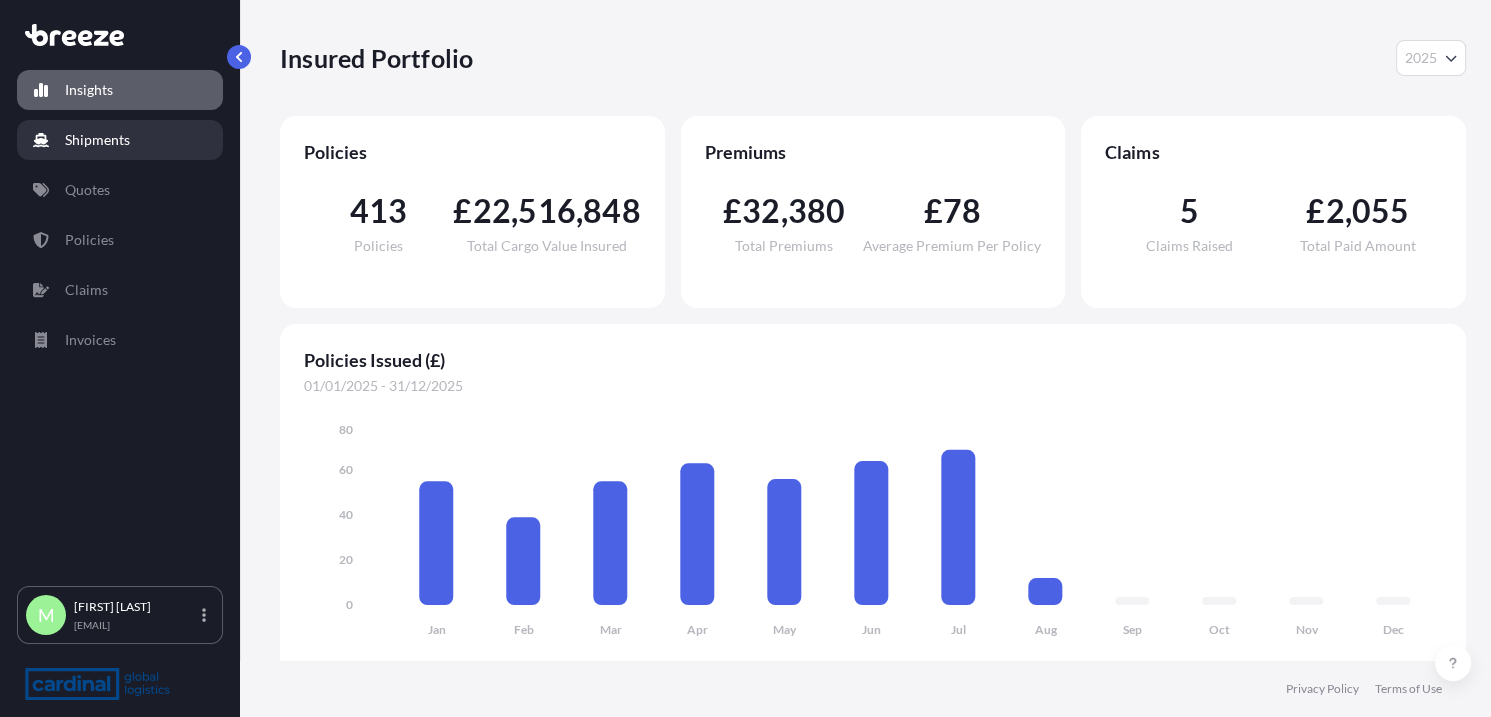 click on "Shipments" at bounding box center (120, 140) 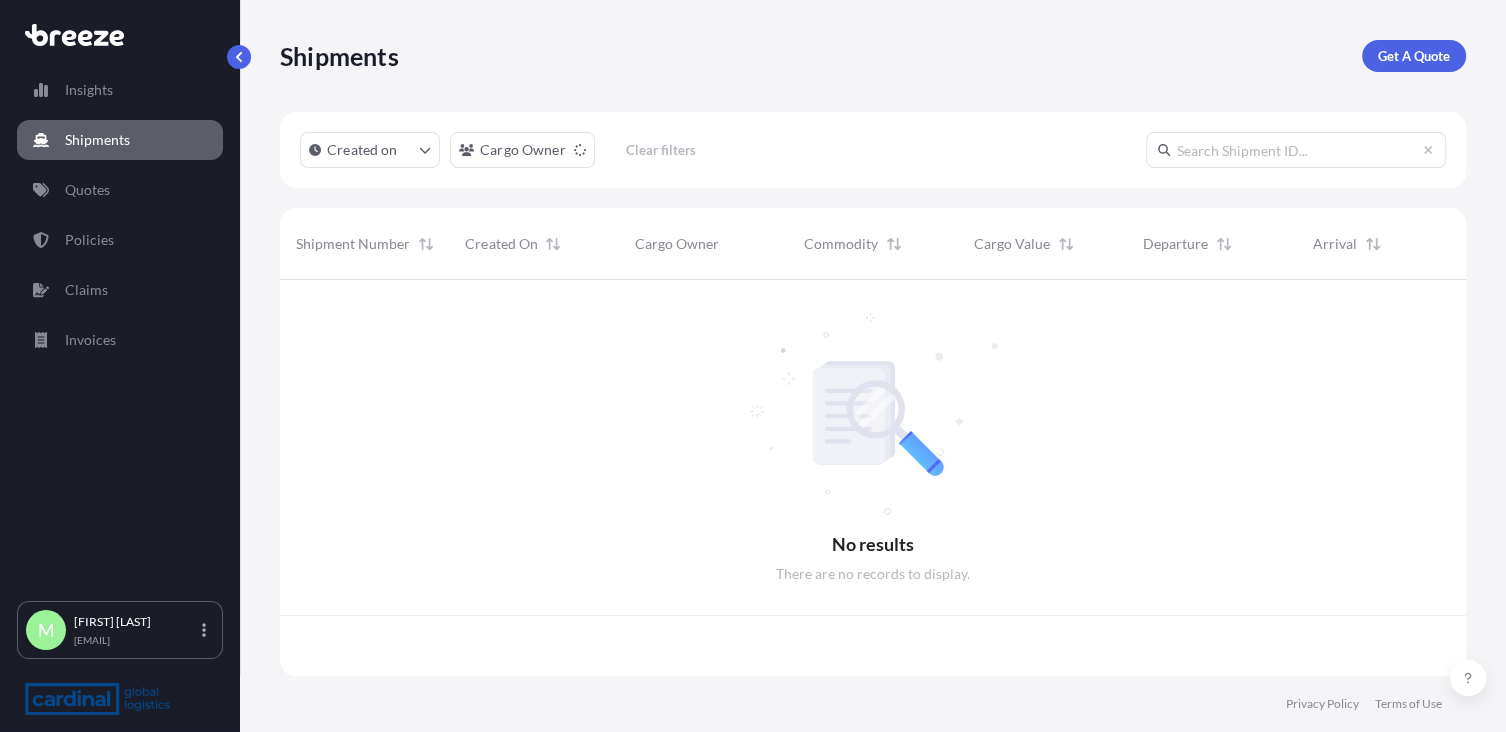 scroll, scrollTop: 15, scrollLeft: 15, axis: both 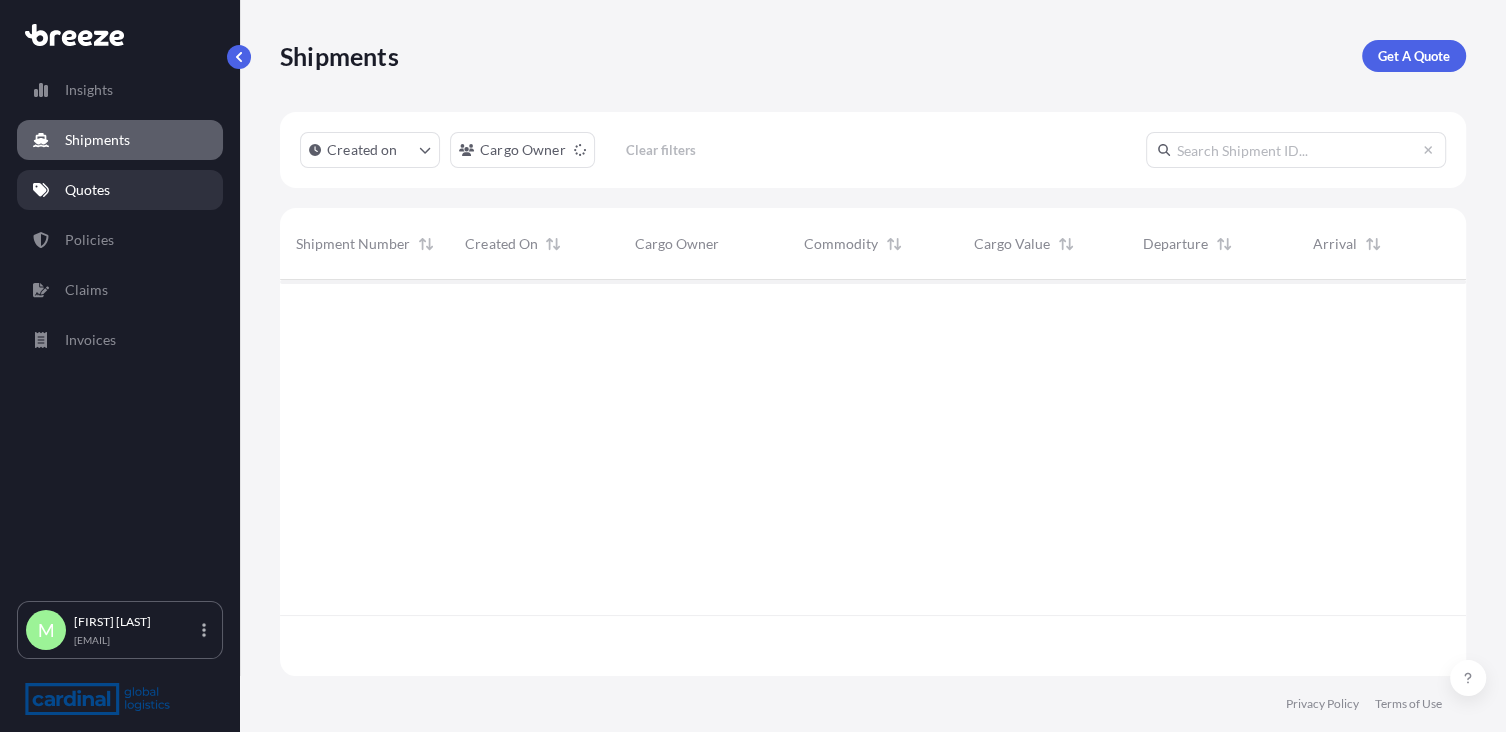 click on "Quotes" at bounding box center [120, 190] 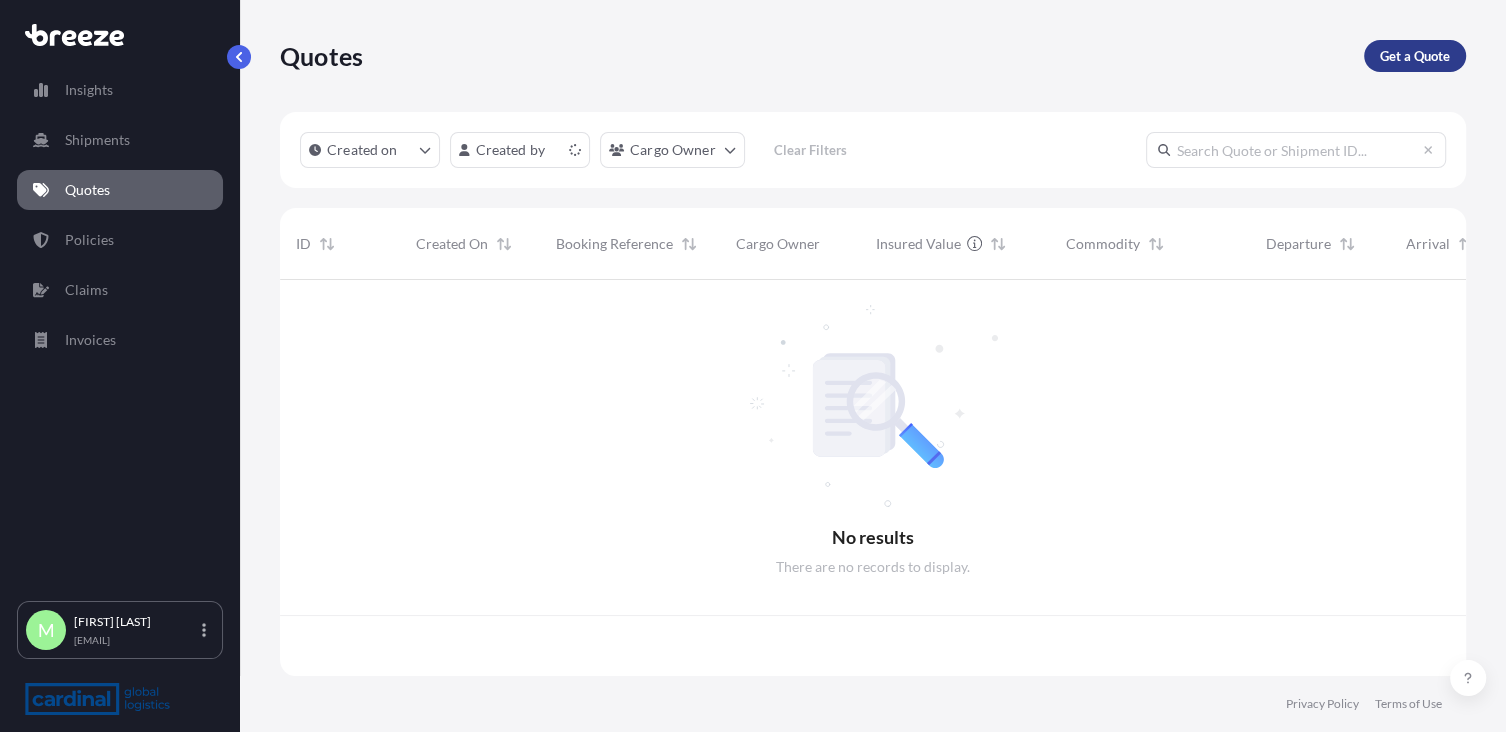scroll, scrollTop: 15, scrollLeft: 15, axis: both 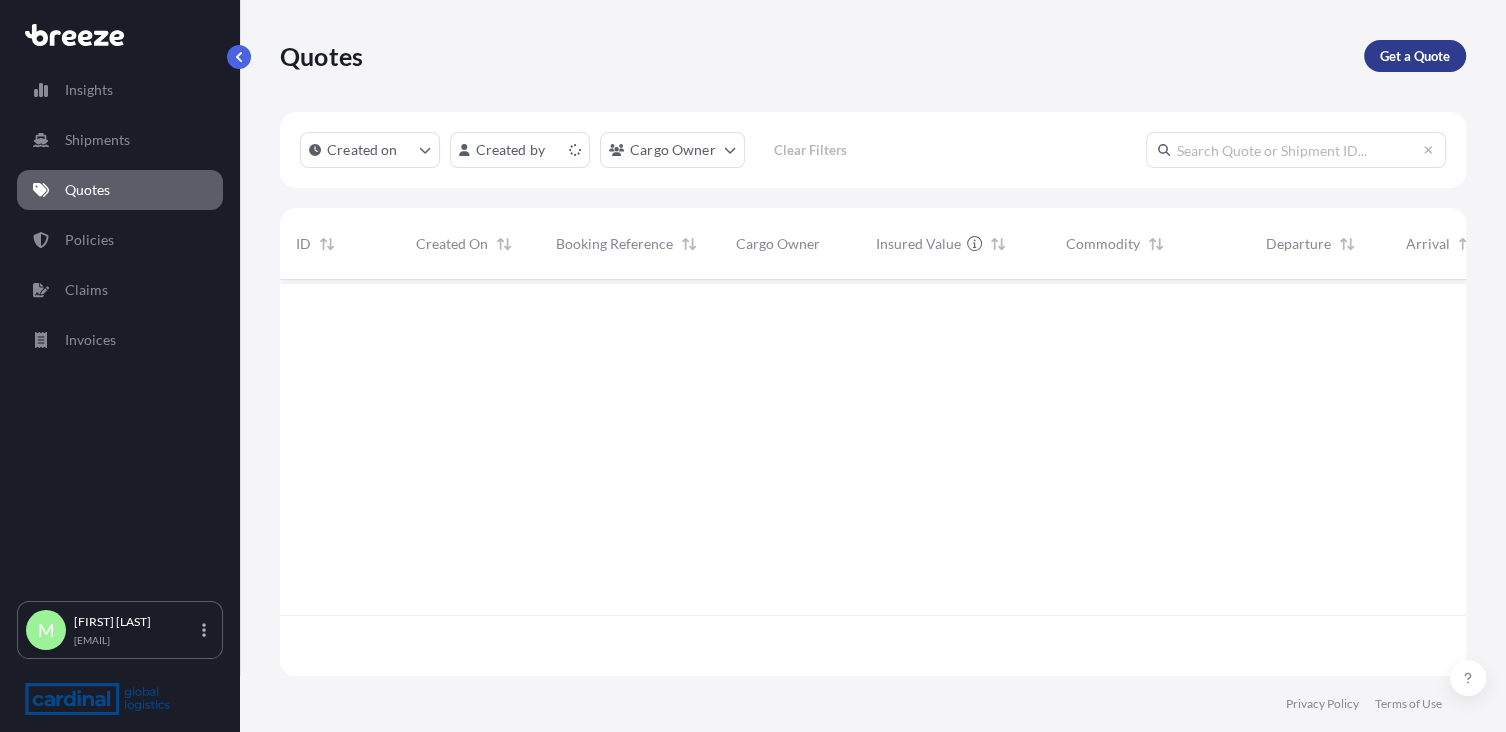 click on "Get a Quote" at bounding box center [1415, 56] 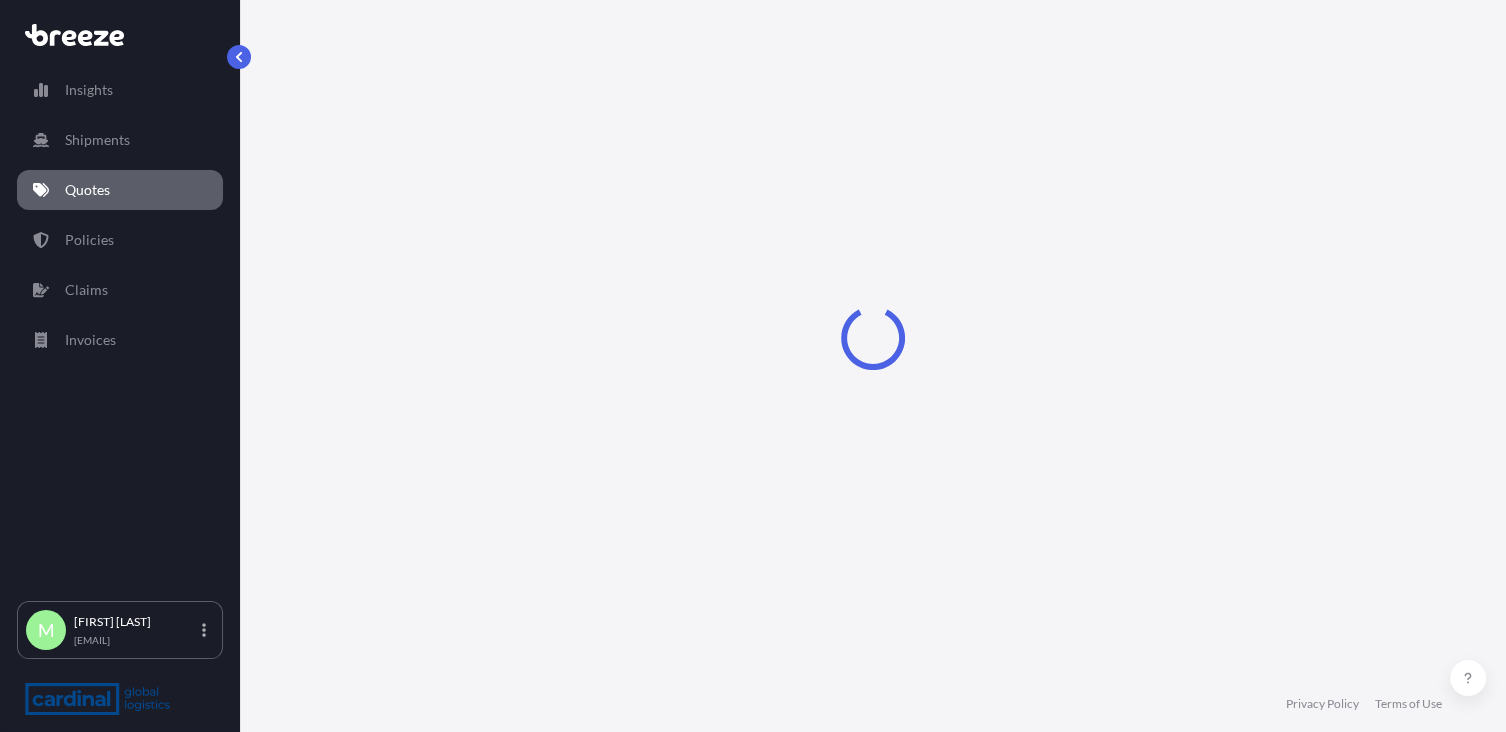 select on "Sea" 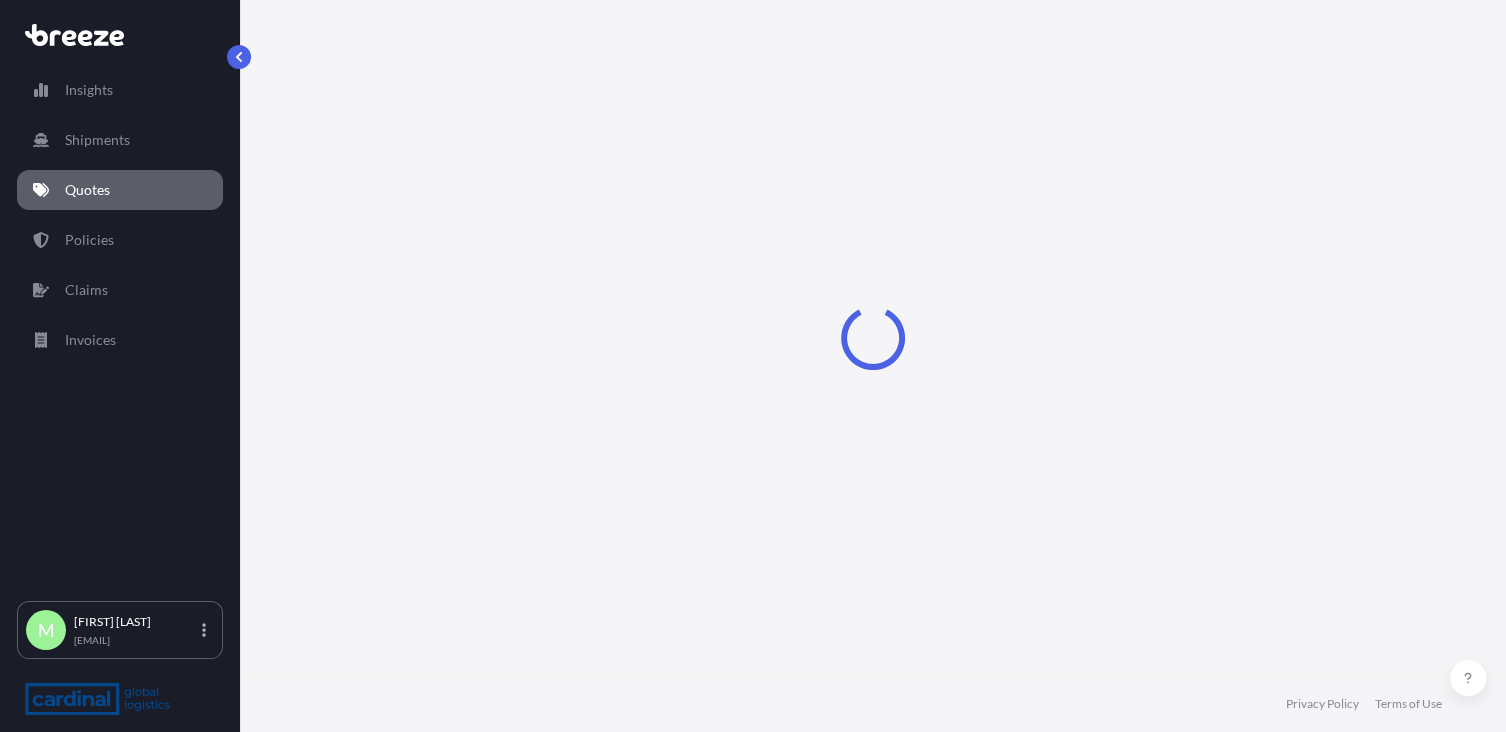 select on "1" 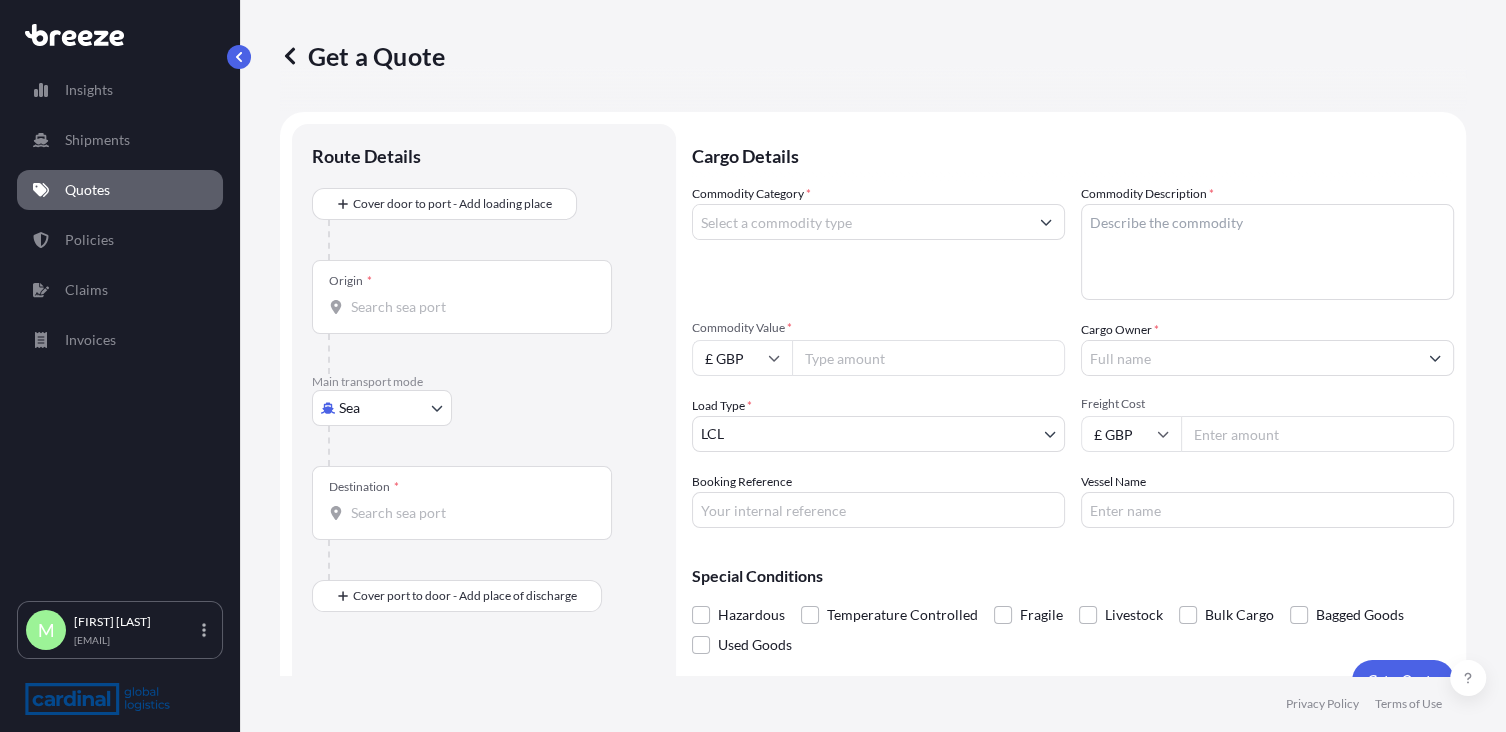 scroll, scrollTop: 32, scrollLeft: 0, axis: vertical 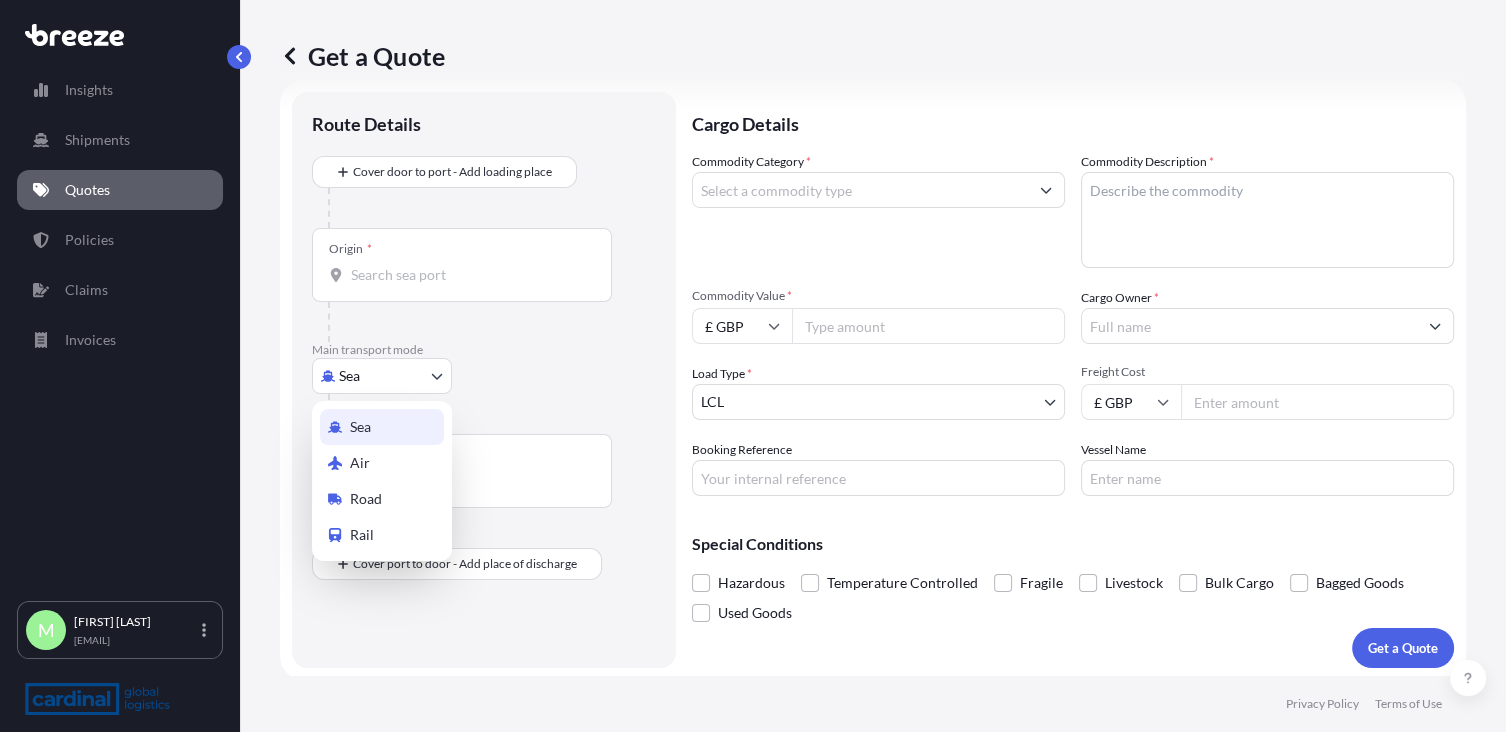 click on "Insights Shipments Quotes Policies Claims Invoices M [FIRST]   [LAST] [EMAIL] Get a Quote Route Details   Cover door to port - Add loading place Place of loading Road Road Rail Origin * Main transport mode Sea Sea Air Road Rail Destination * Cover port to door - Add place of discharge Road Road Rail Place of Discharge Cargo Details Commodity Category * Commodity Description * Commodity Value   * £ [CURRENCY] Cargo Owner * Load Type * LCL LCL FCL Freight Cost   £ [CURRENCY] Booking Reference Vessel Name Special Conditions Hazardous Temperature Controlled Fragile Livestock Bulk Cargo Bagged Goods Used Goods Get a Quote Privacy Policy Terms of Use
0 Sea Air Road Rail" at bounding box center [753, 366] 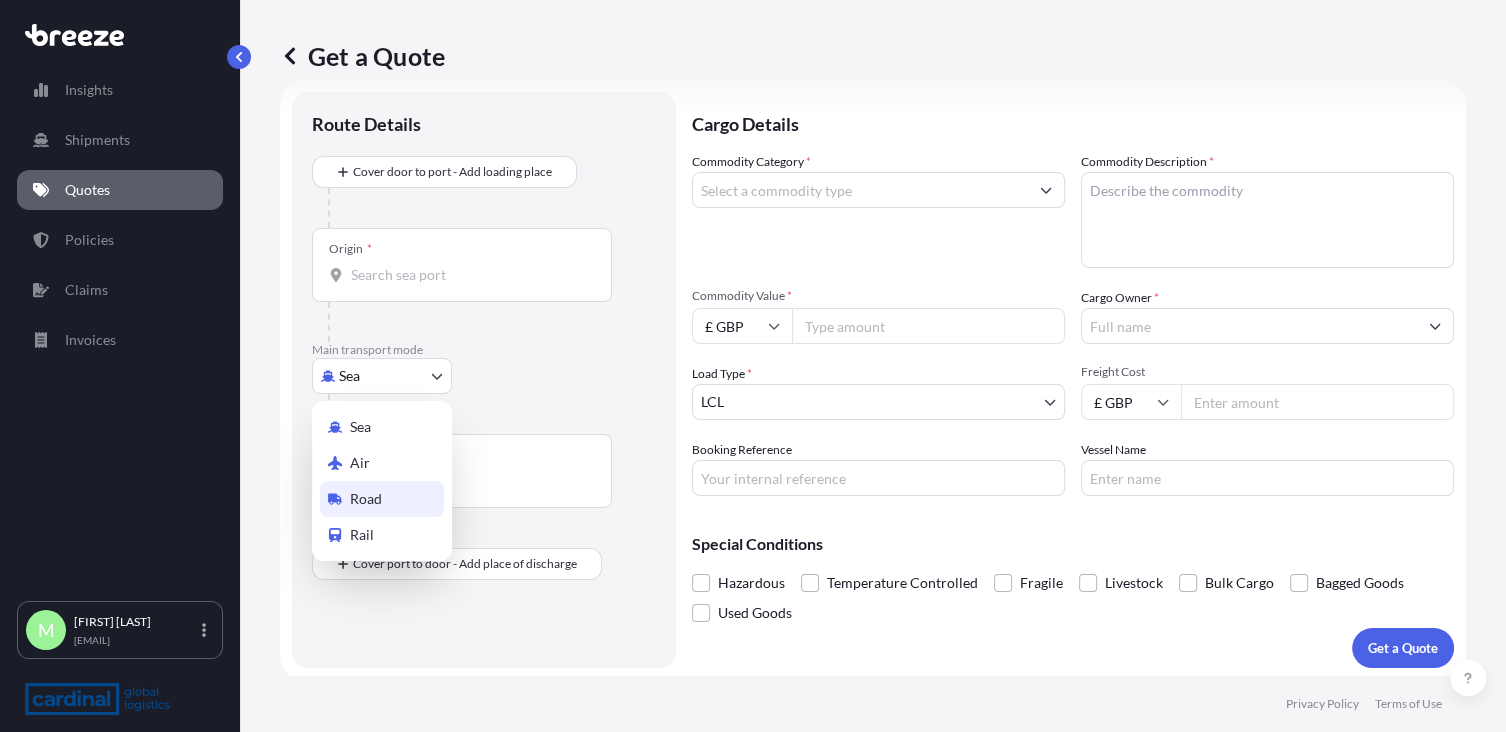 click on "Road" at bounding box center [382, 499] 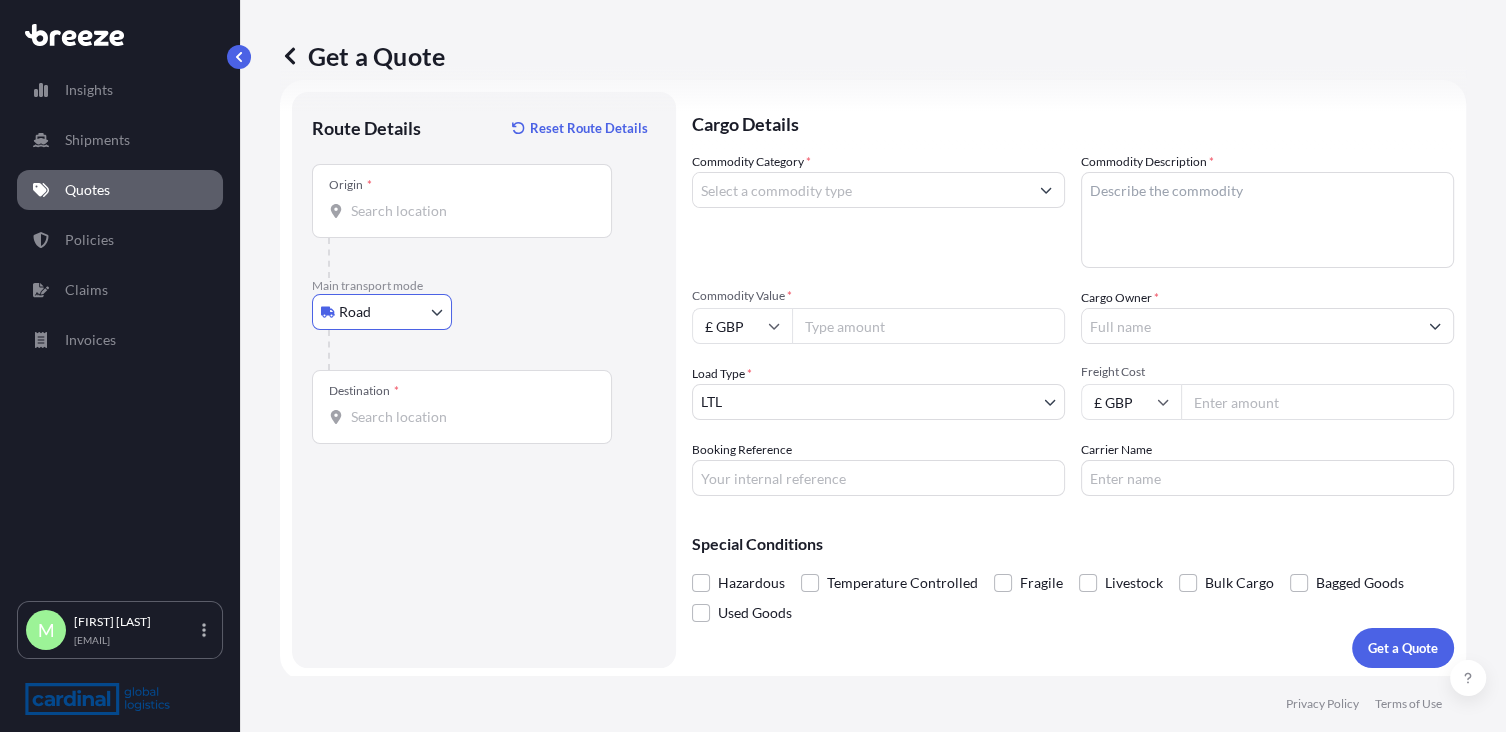 drag, startPoint x: 456, startPoint y: 223, endPoint x: 474, endPoint y: 223, distance: 18 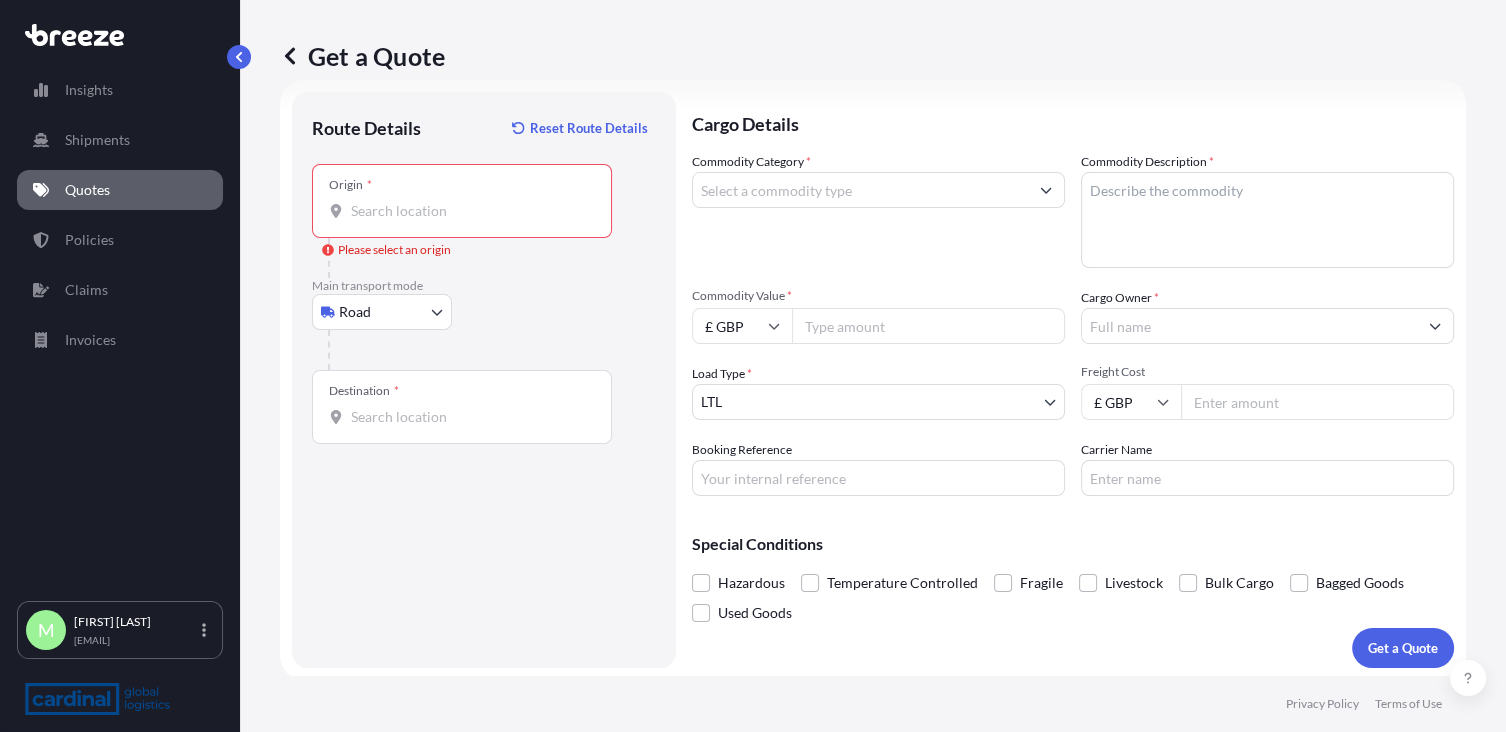 drag, startPoint x: 518, startPoint y: 206, endPoint x: 584, endPoint y: 179, distance: 71.30919 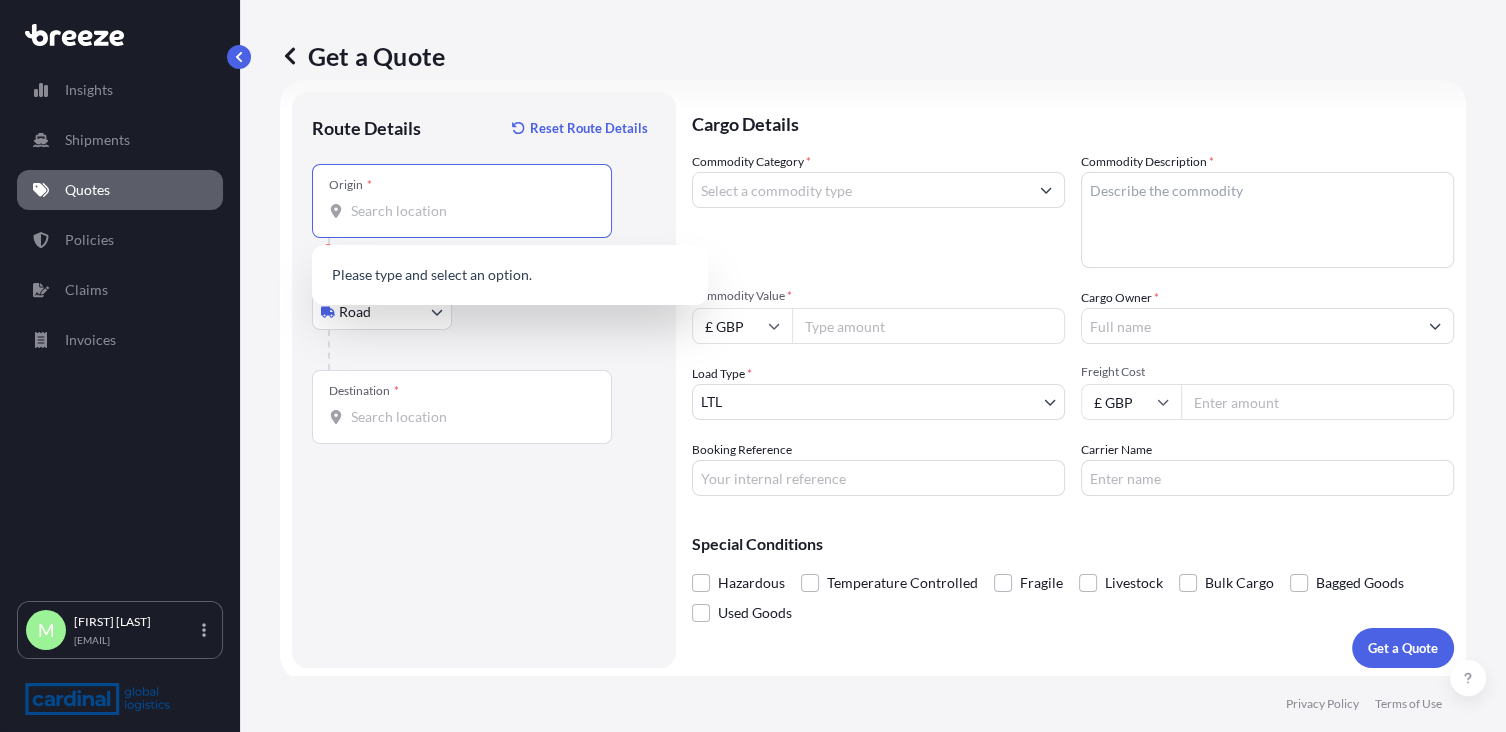 type on "i" 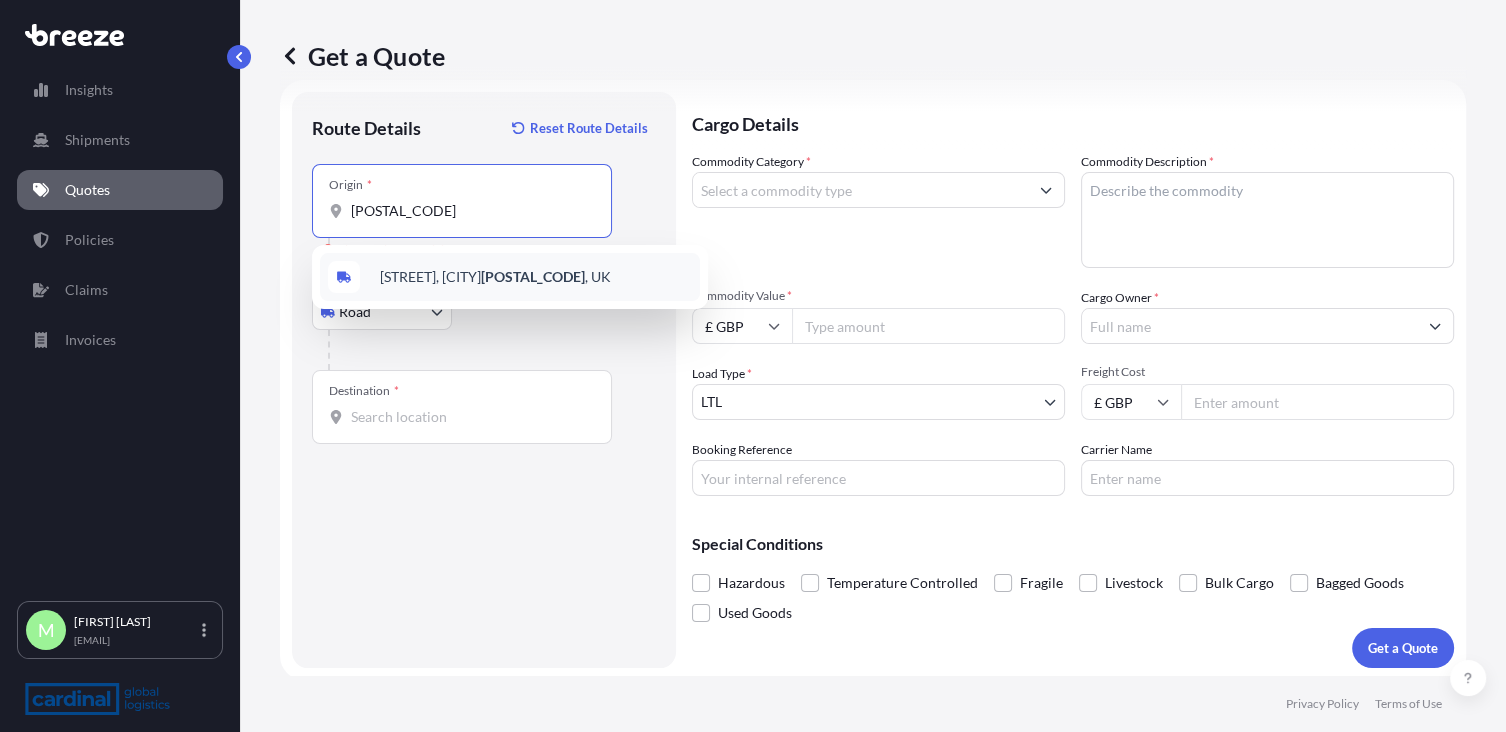 click on "[STREET], [CITY]  [POSTAL_CODE] , [COUNTRY]" at bounding box center (510, 277) 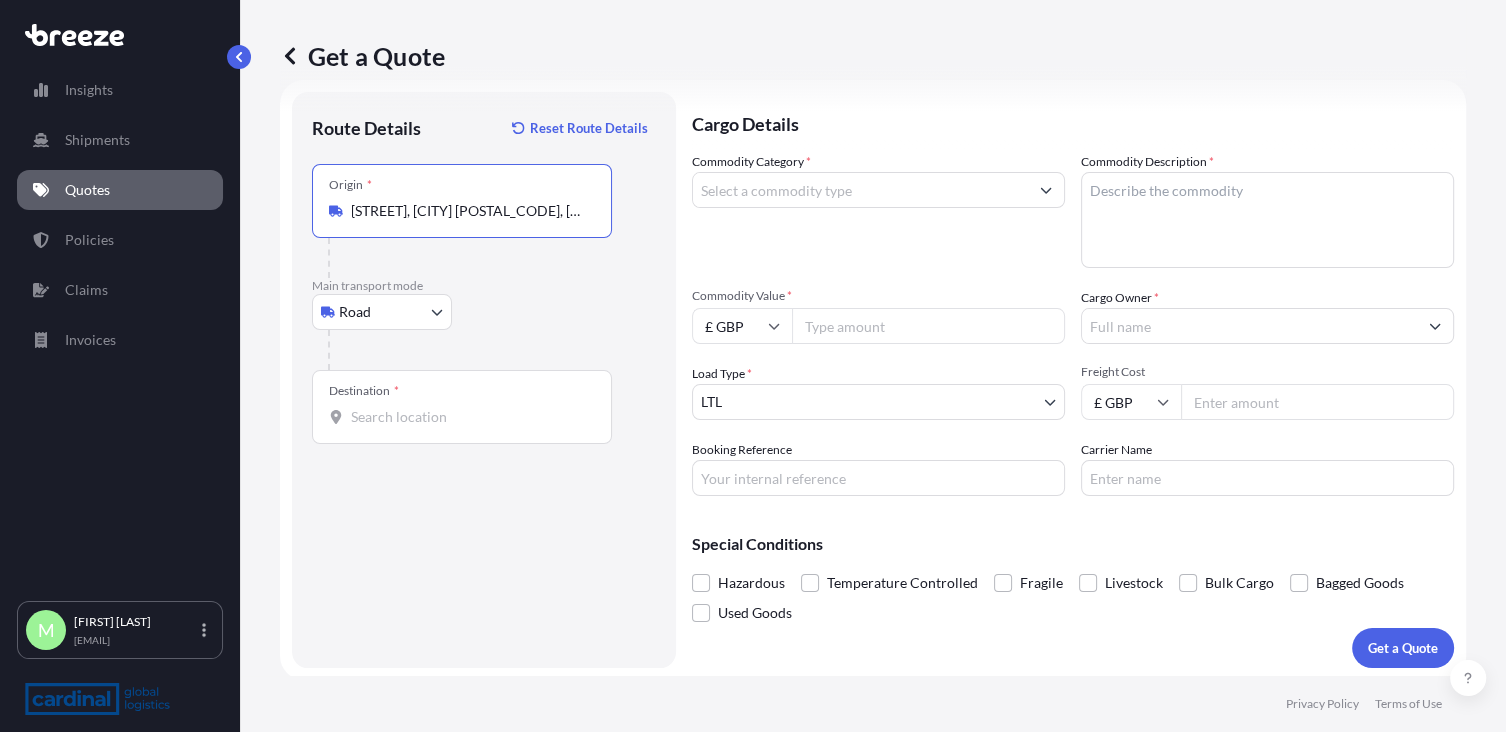 type on "[STREET], [CITY] [POSTAL_CODE], [COUNTRY]" 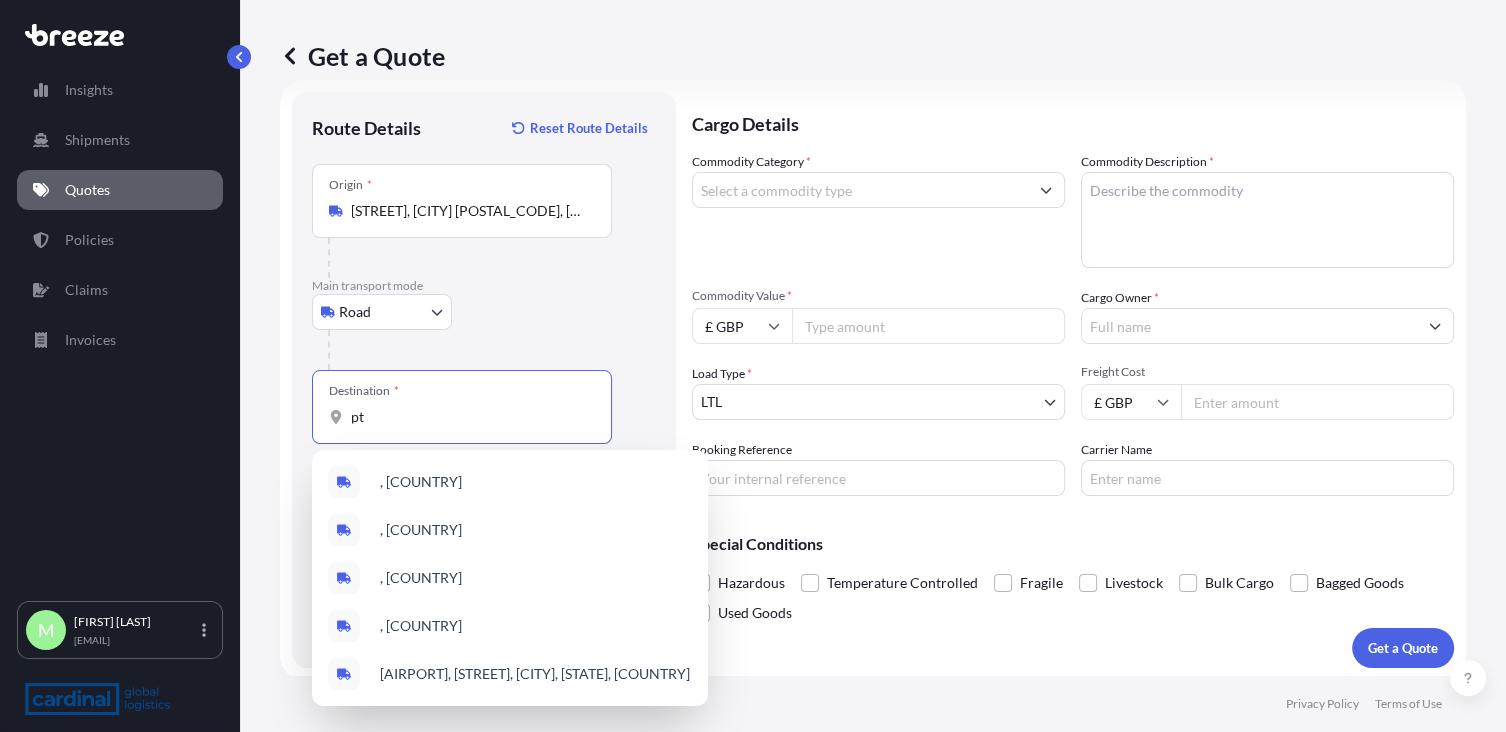type on "p" 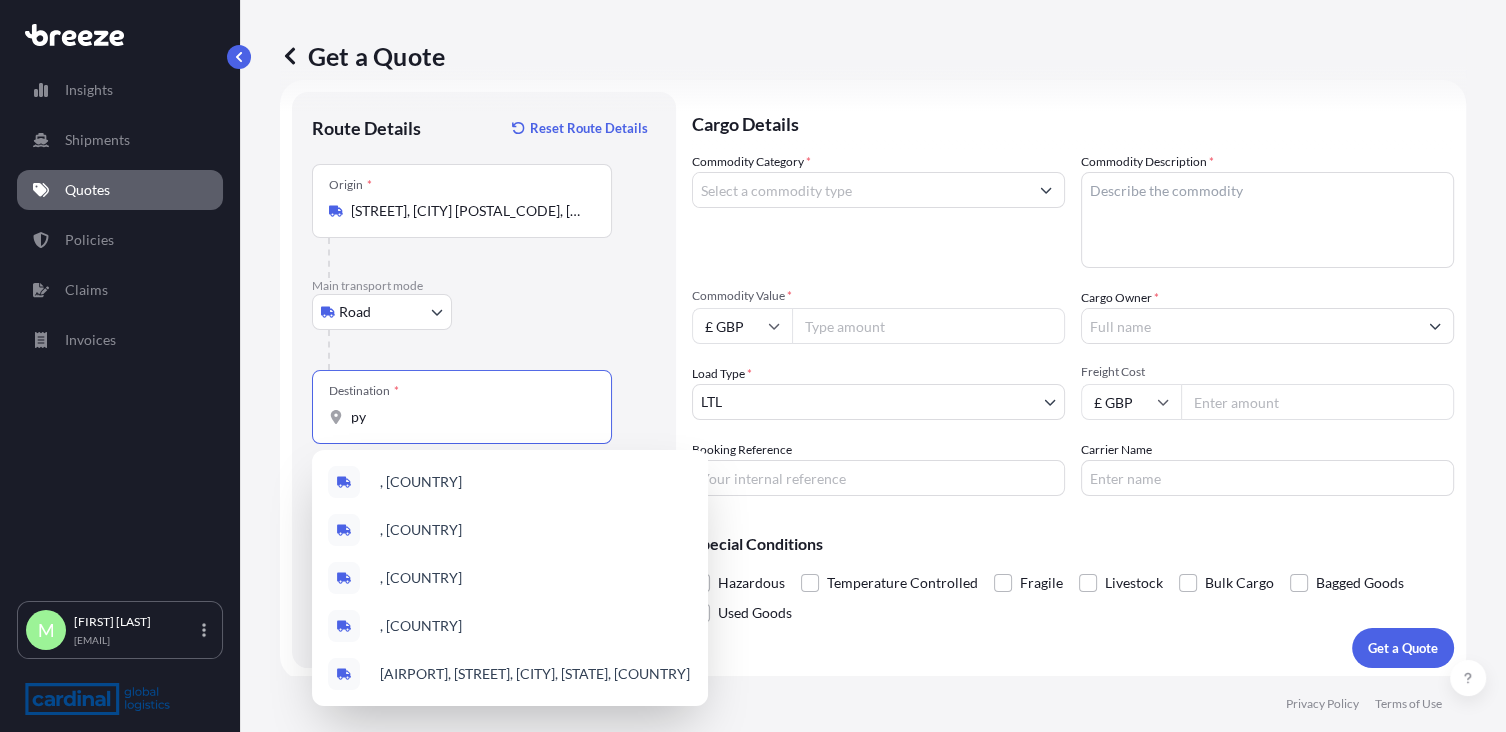 type on "p" 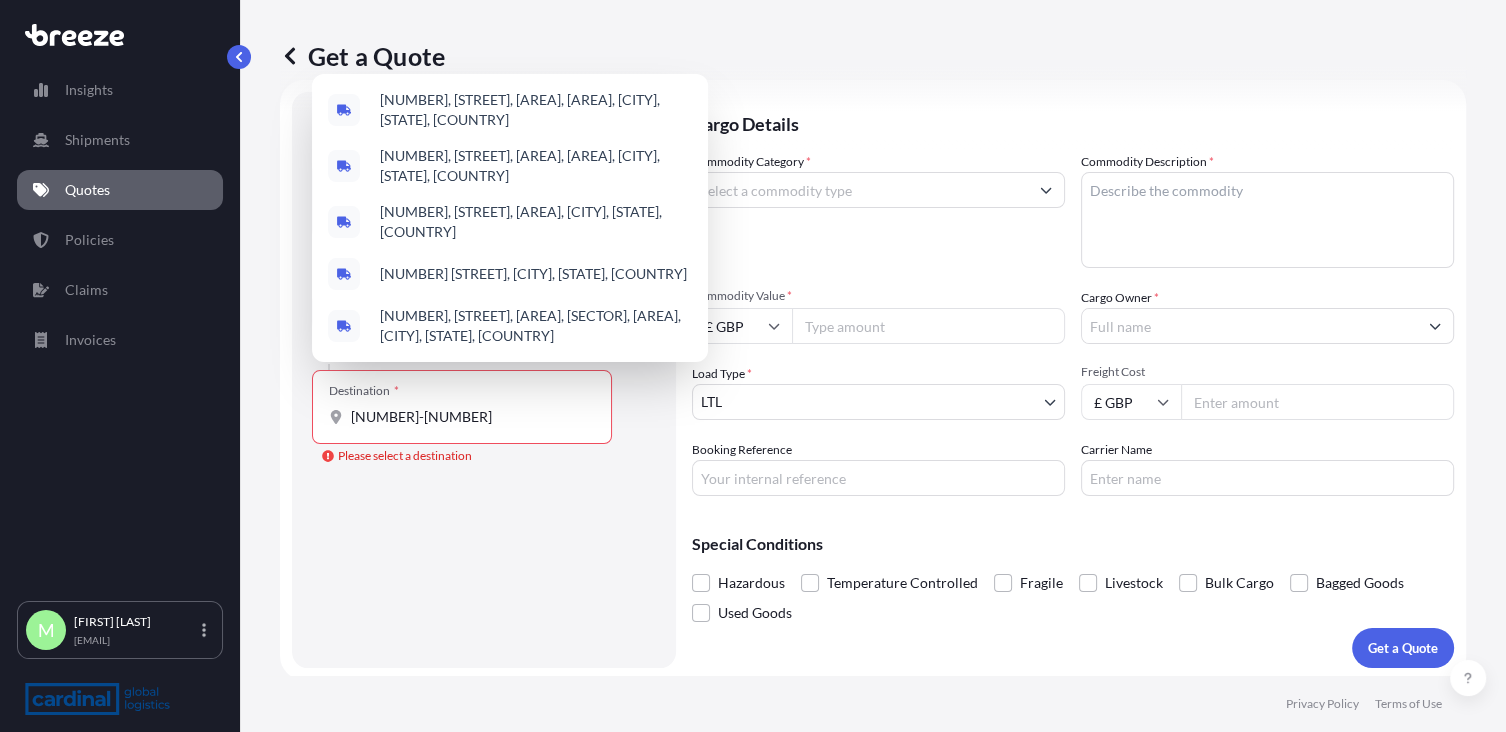 drag, startPoint x: 439, startPoint y: 426, endPoint x: 448, endPoint y: 417, distance: 12.727922 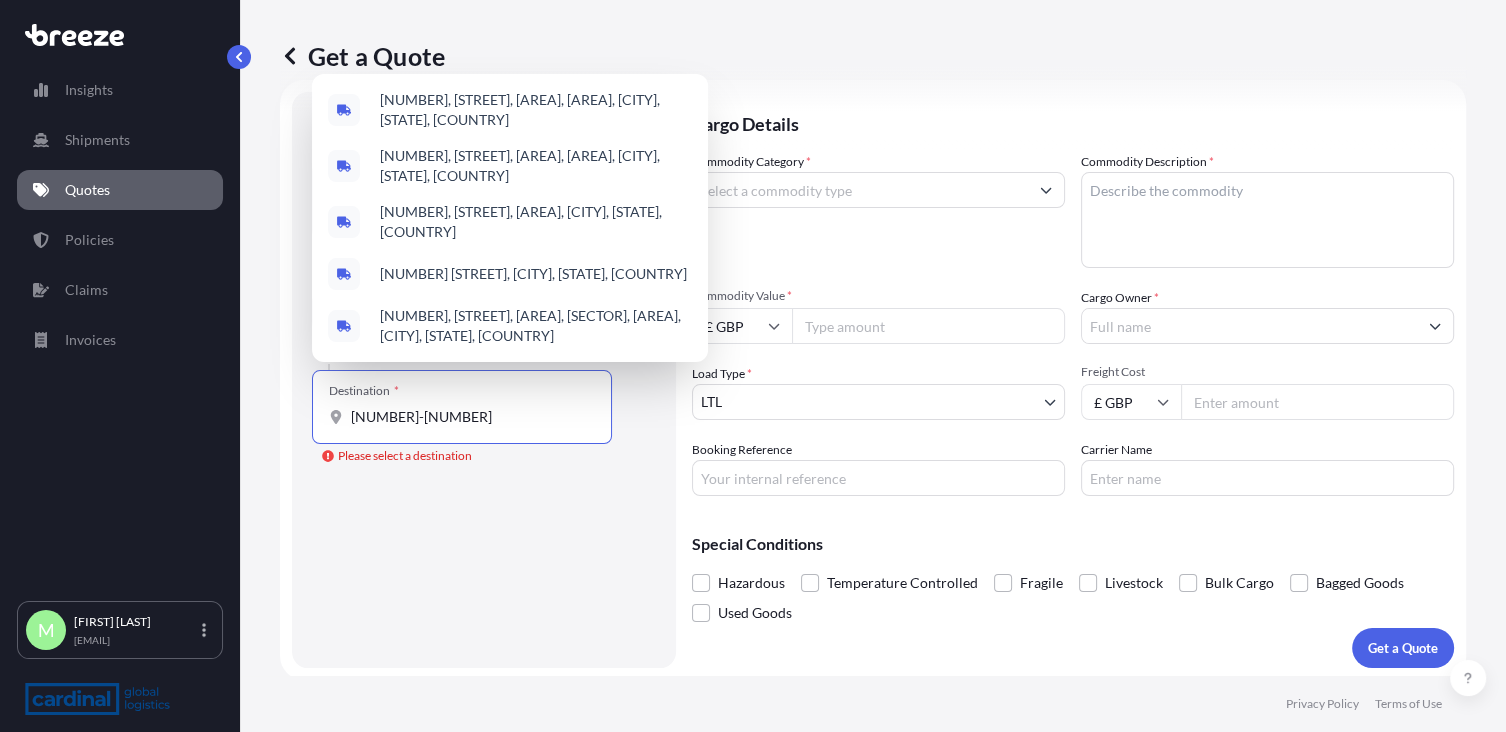 drag, startPoint x: 450, startPoint y: 416, endPoint x: 268, endPoint y: 424, distance: 182.17574 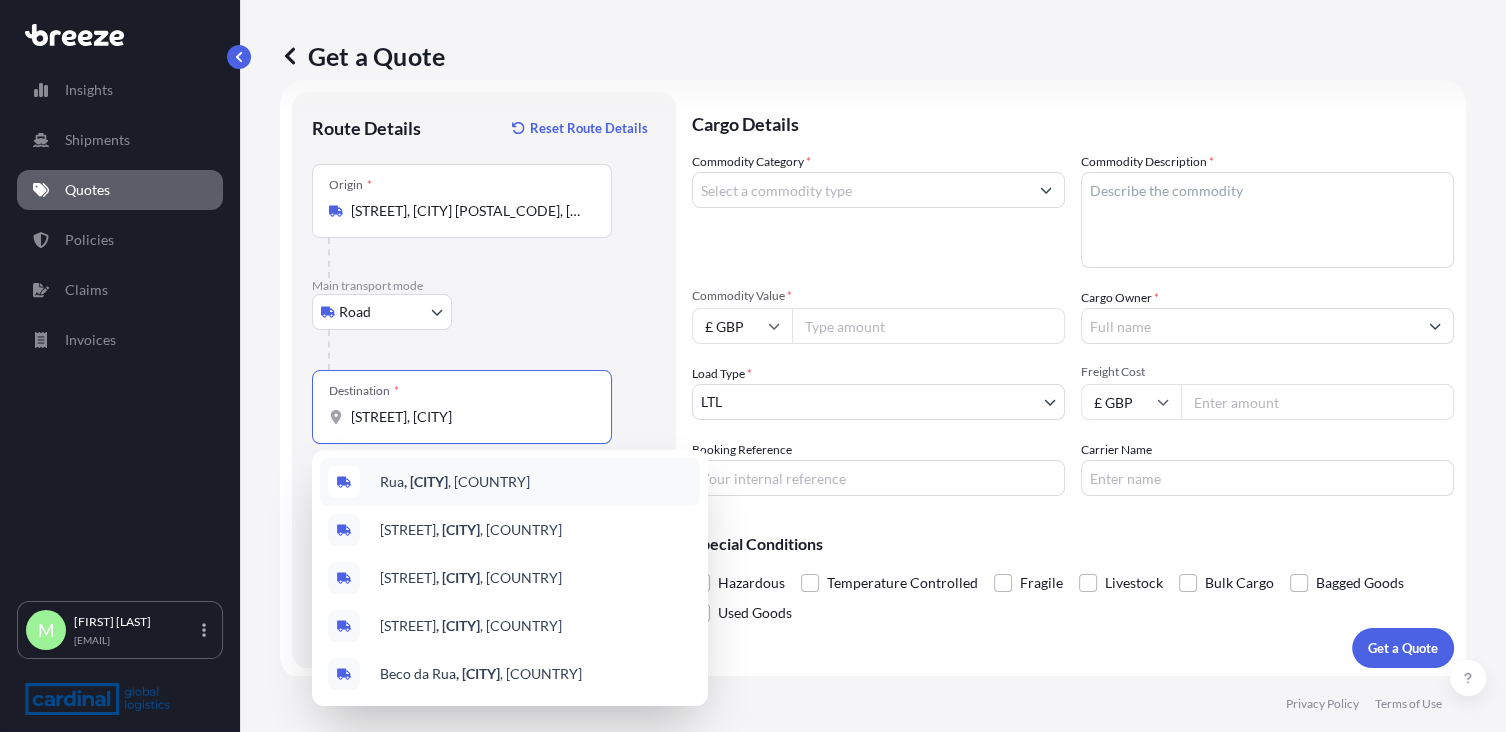 click on "[STREET], [CITY] , [COUNTRY]" at bounding box center [455, 482] 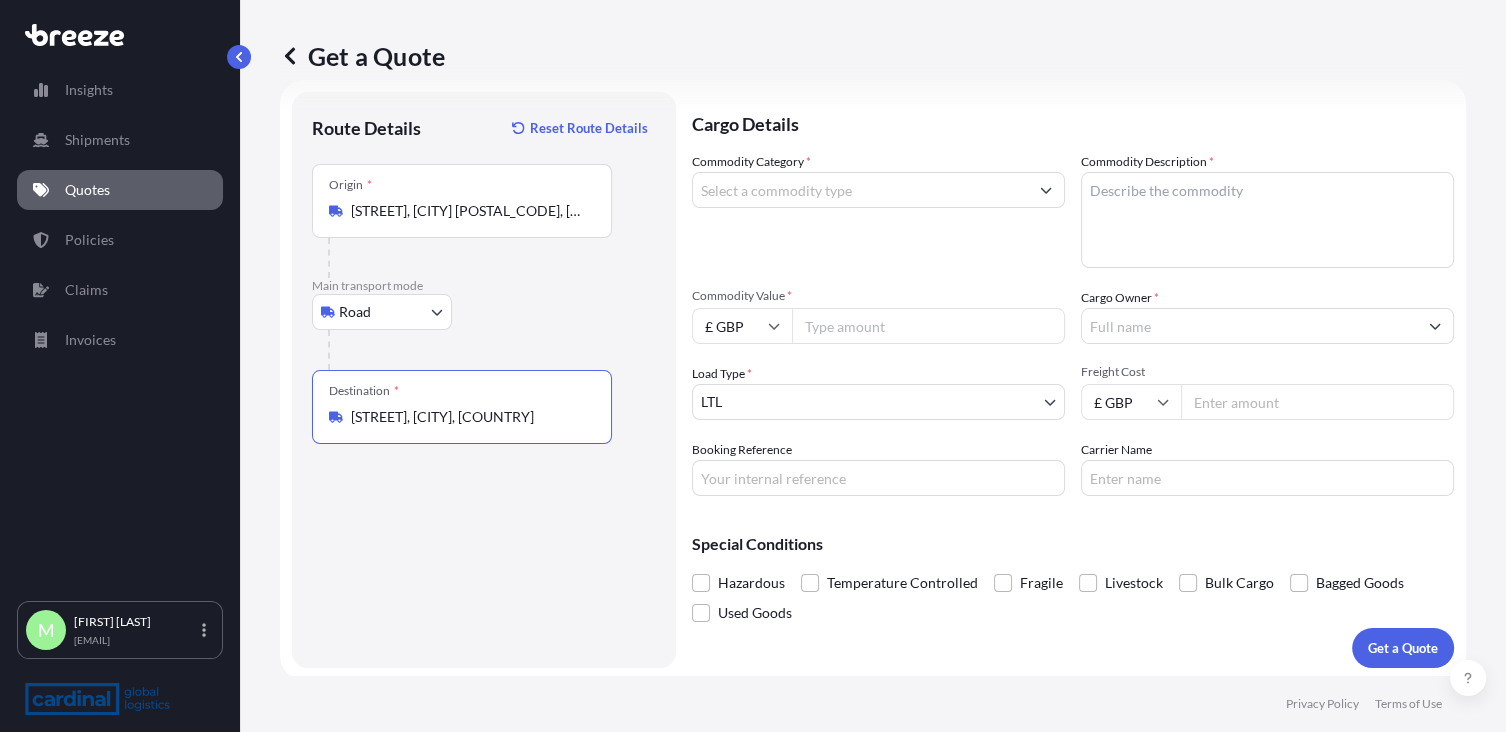 type on "[STREET], [CITY], [COUNTRY]" 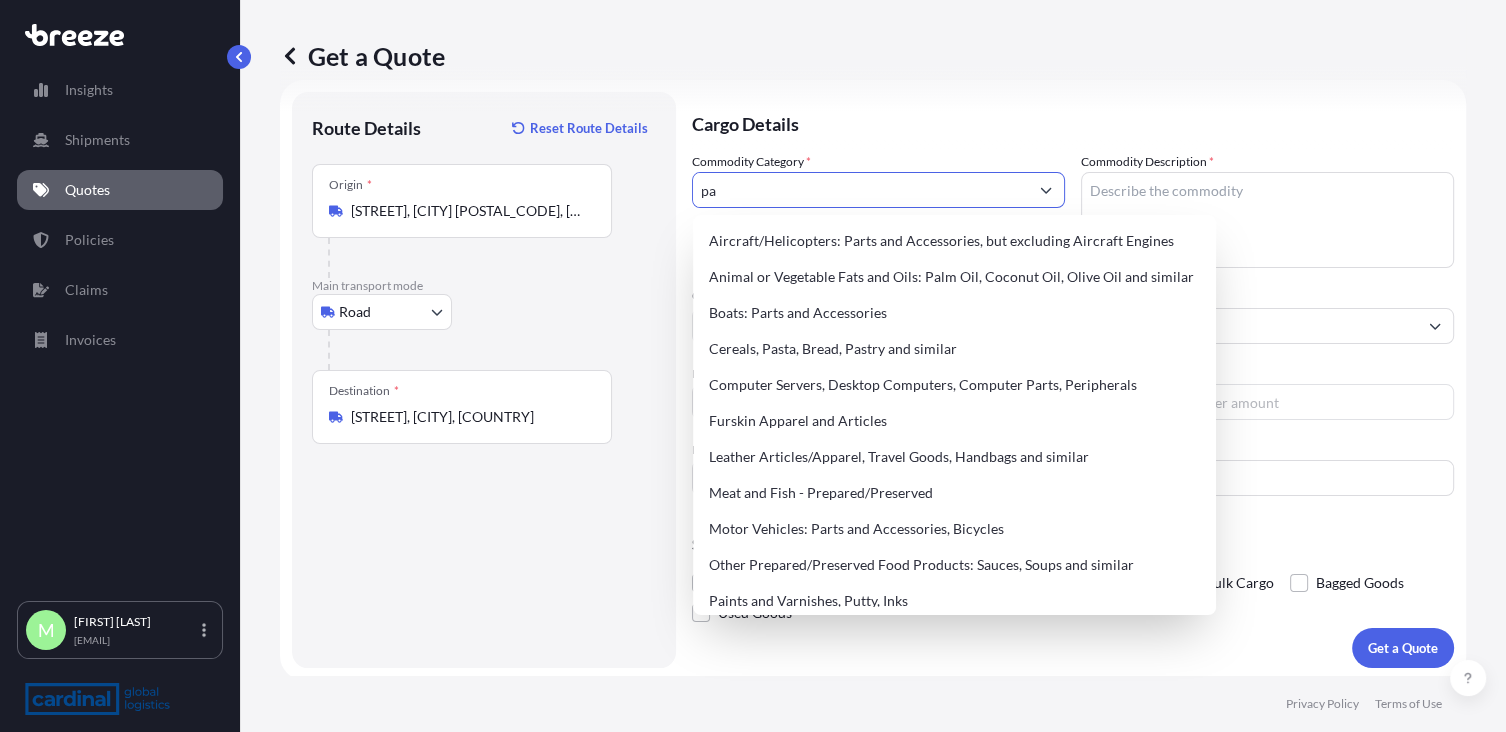 type on "p" 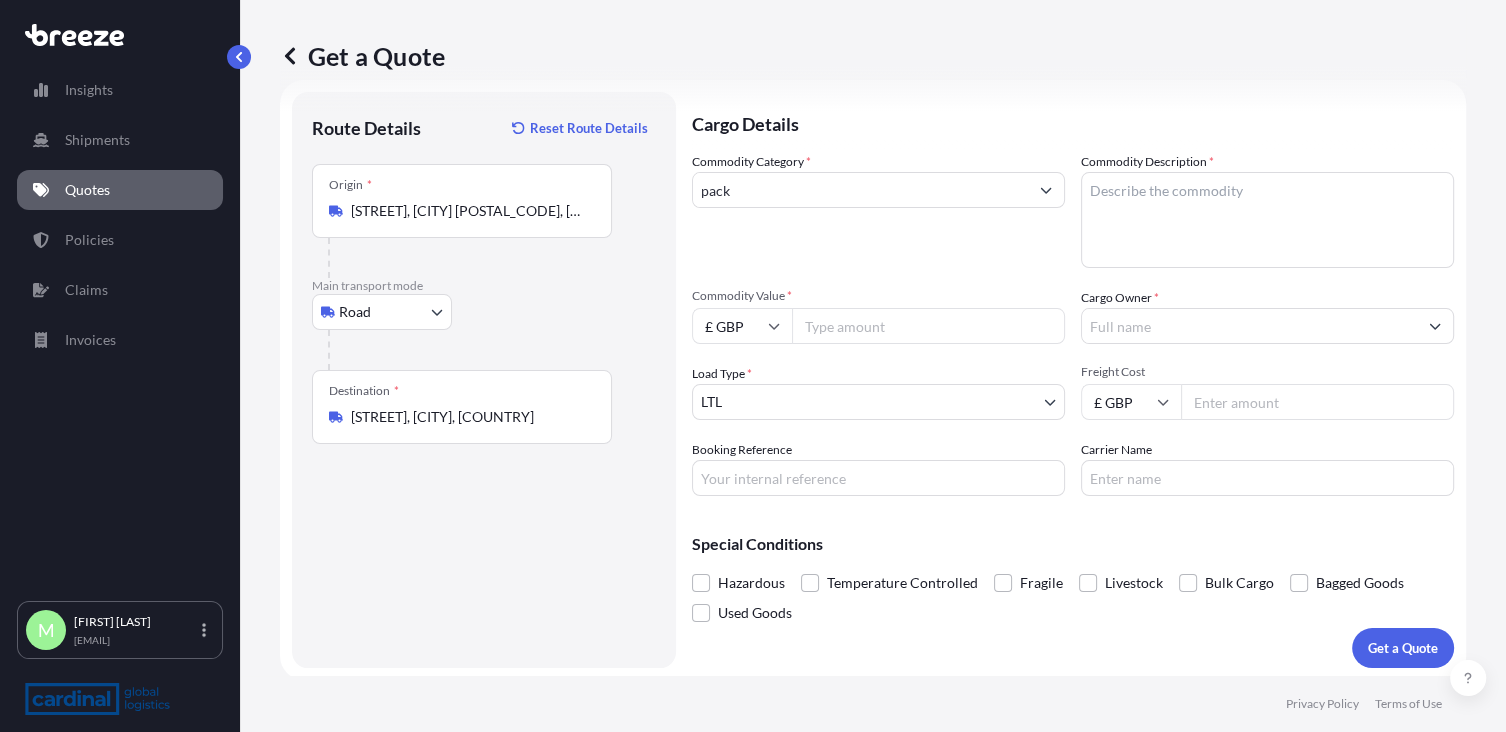 click on "pack" at bounding box center [860, 190] 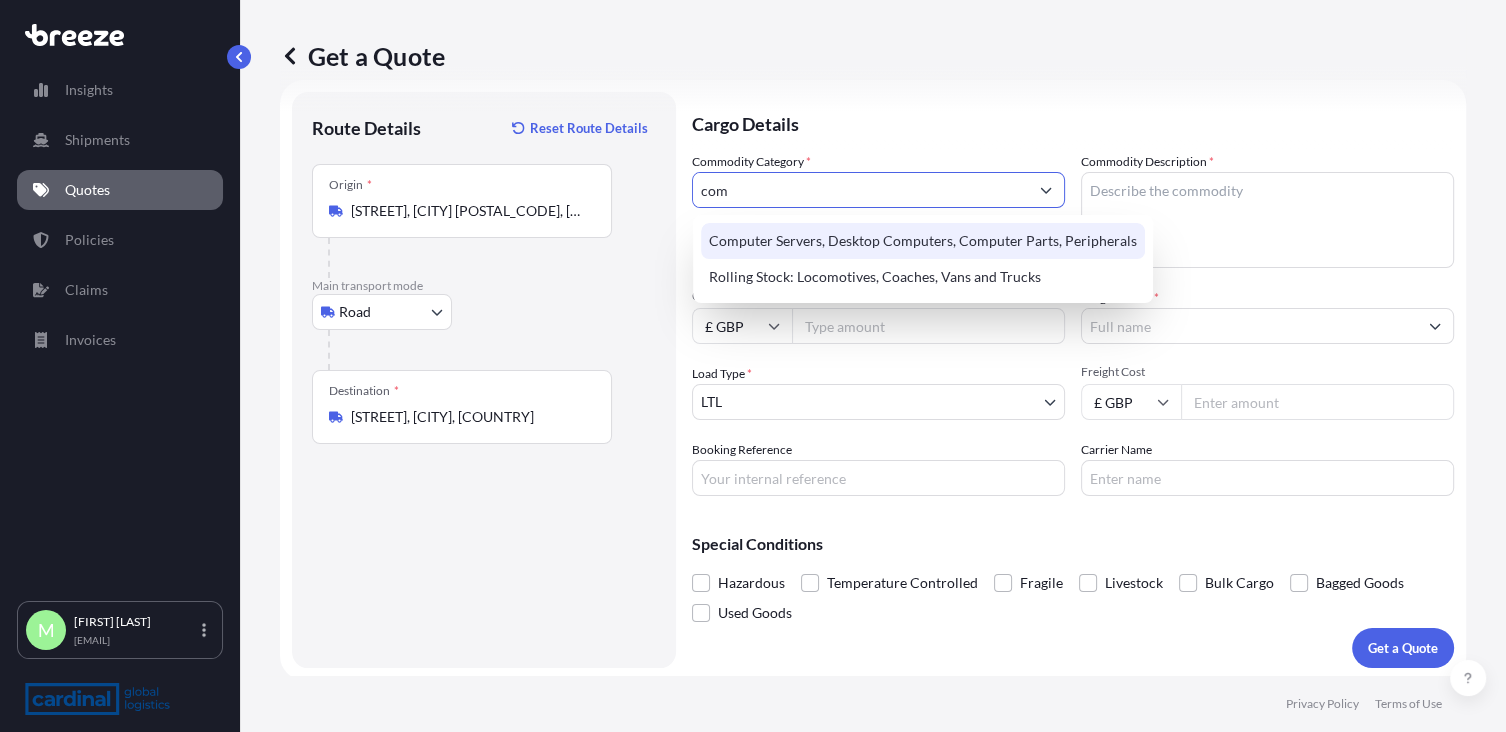 click on "Computer Servers, Desktop Computers, Computer Parts, Peripherals" at bounding box center [923, 241] 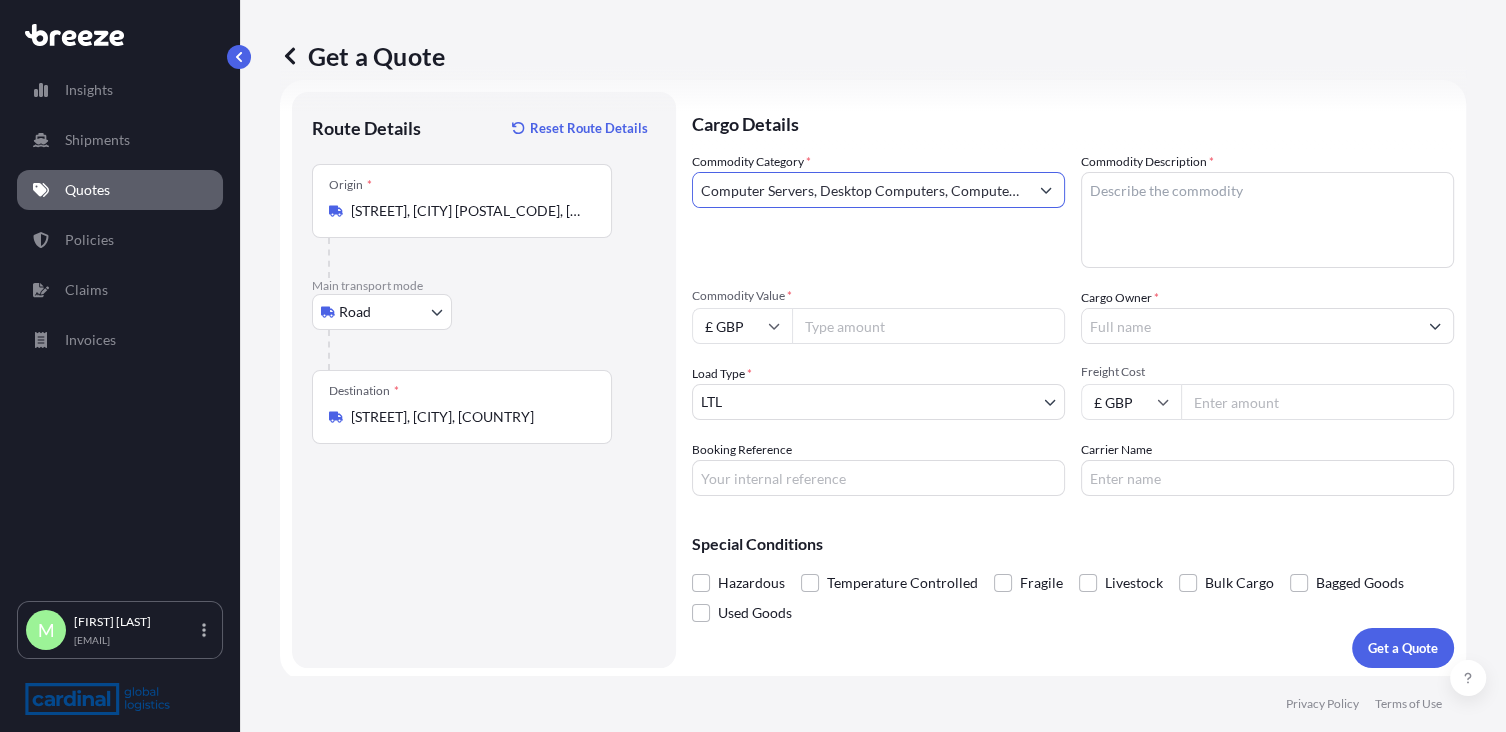type on "Computer Servers, Desktop Computers, Computer Parts, Peripherals" 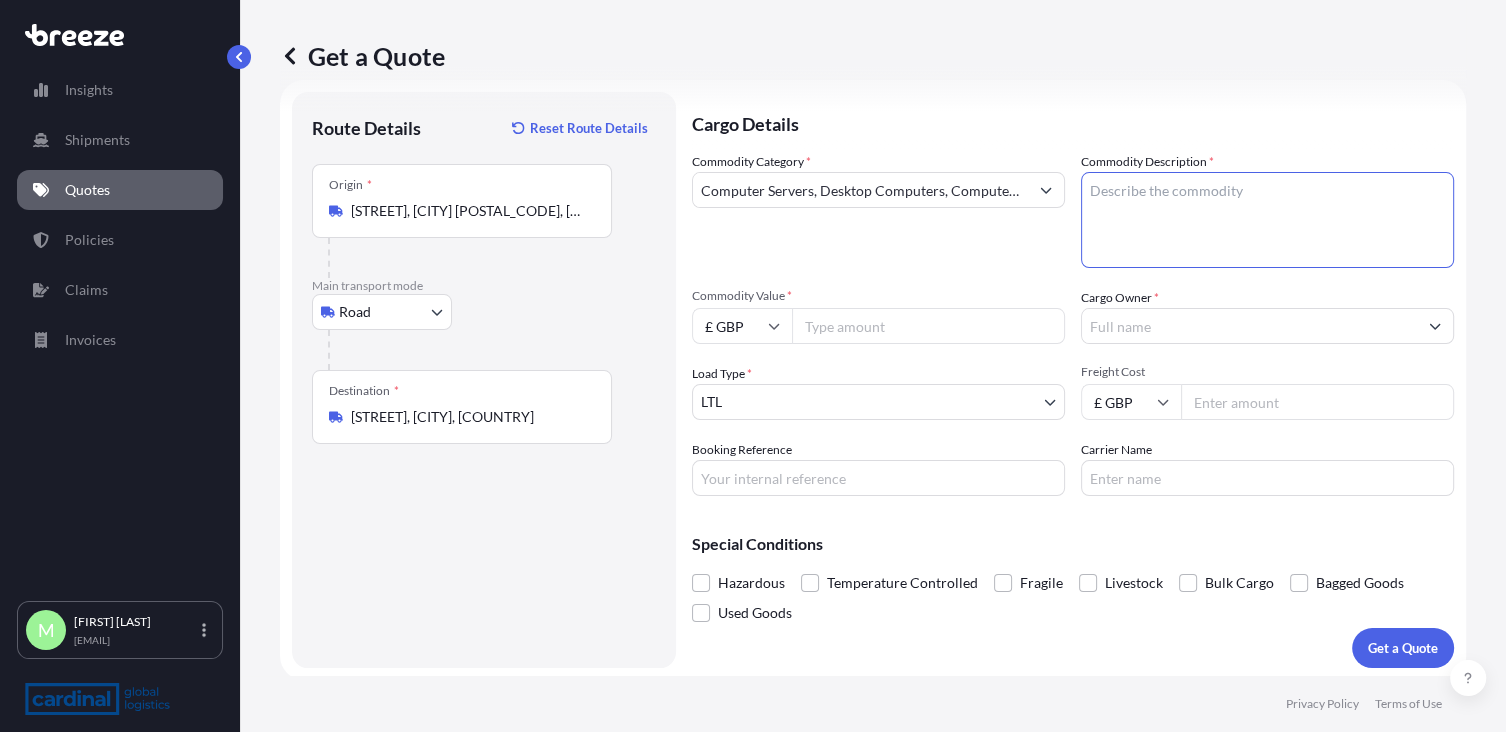 click on "Commodity Description *" at bounding box center [1267, 220] 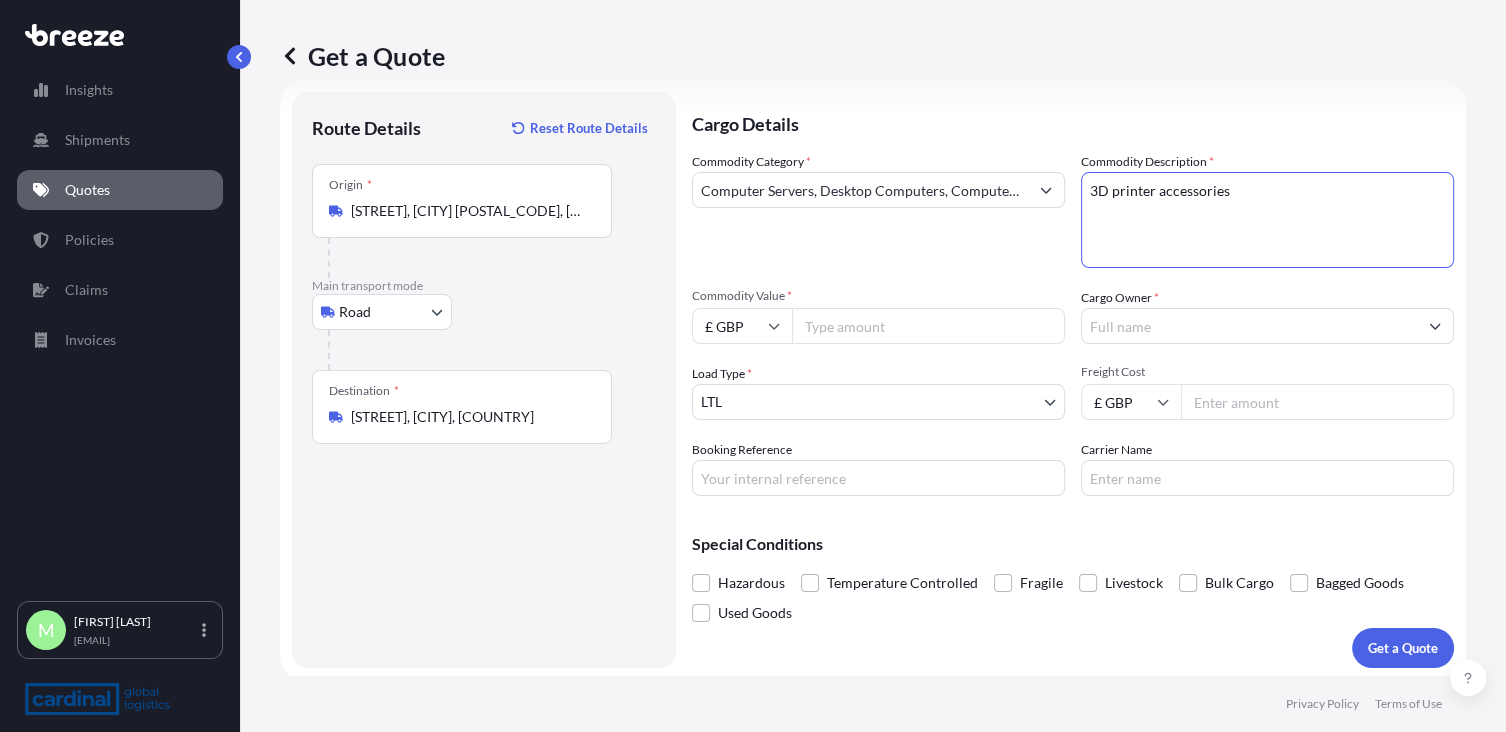 type on "3D printer accessories" 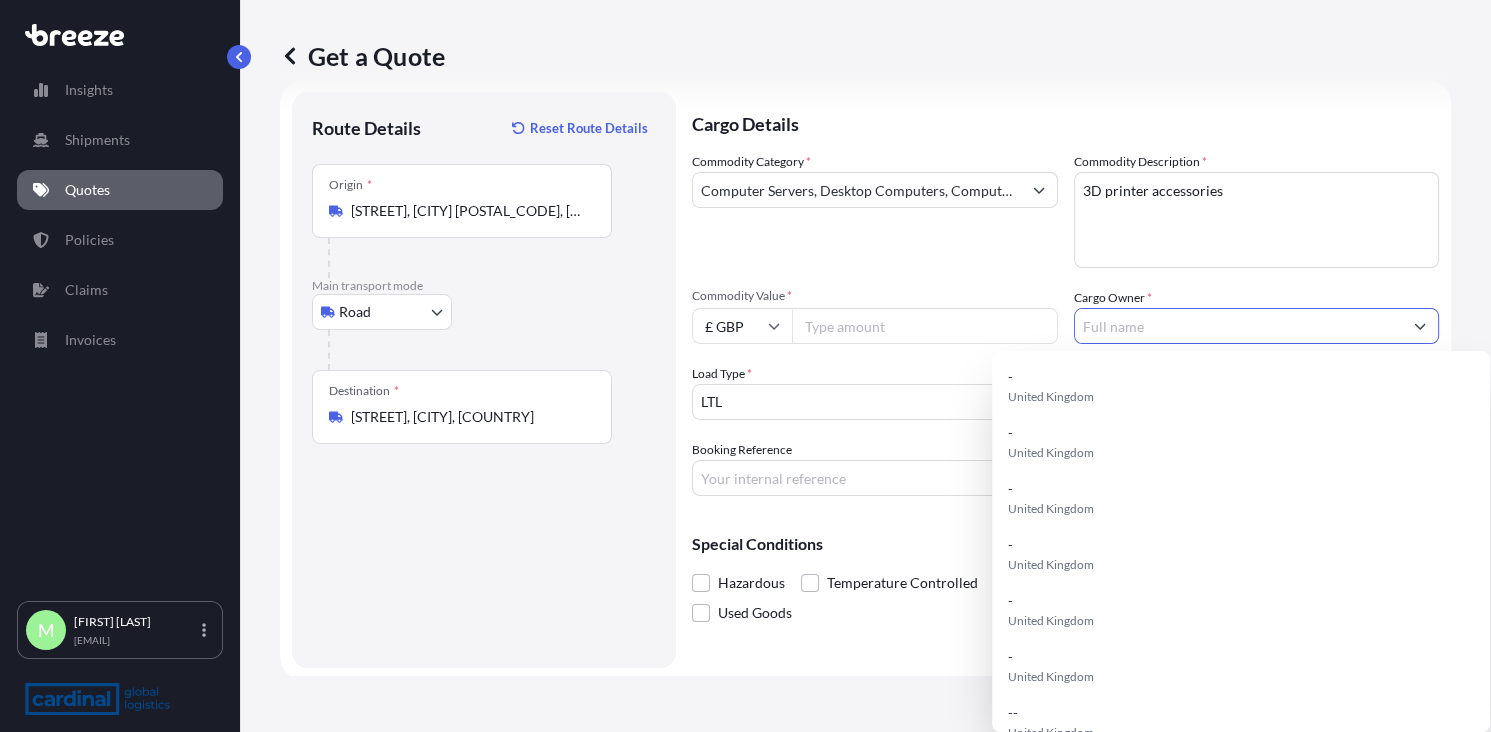click on "3D printer accessories" at bounding box center [1257, 220] 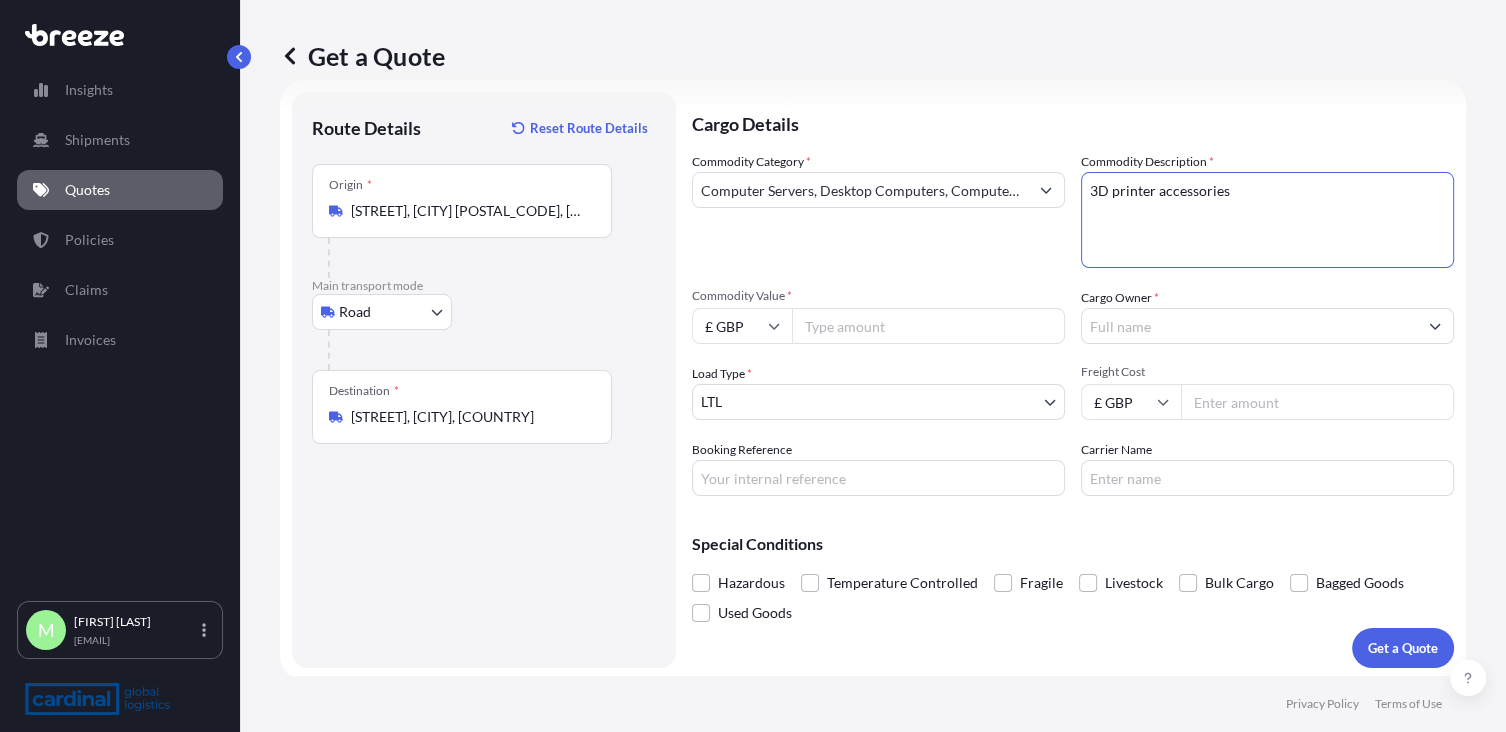 click on "Commodity Value   *" at bounding box center (928, 326) 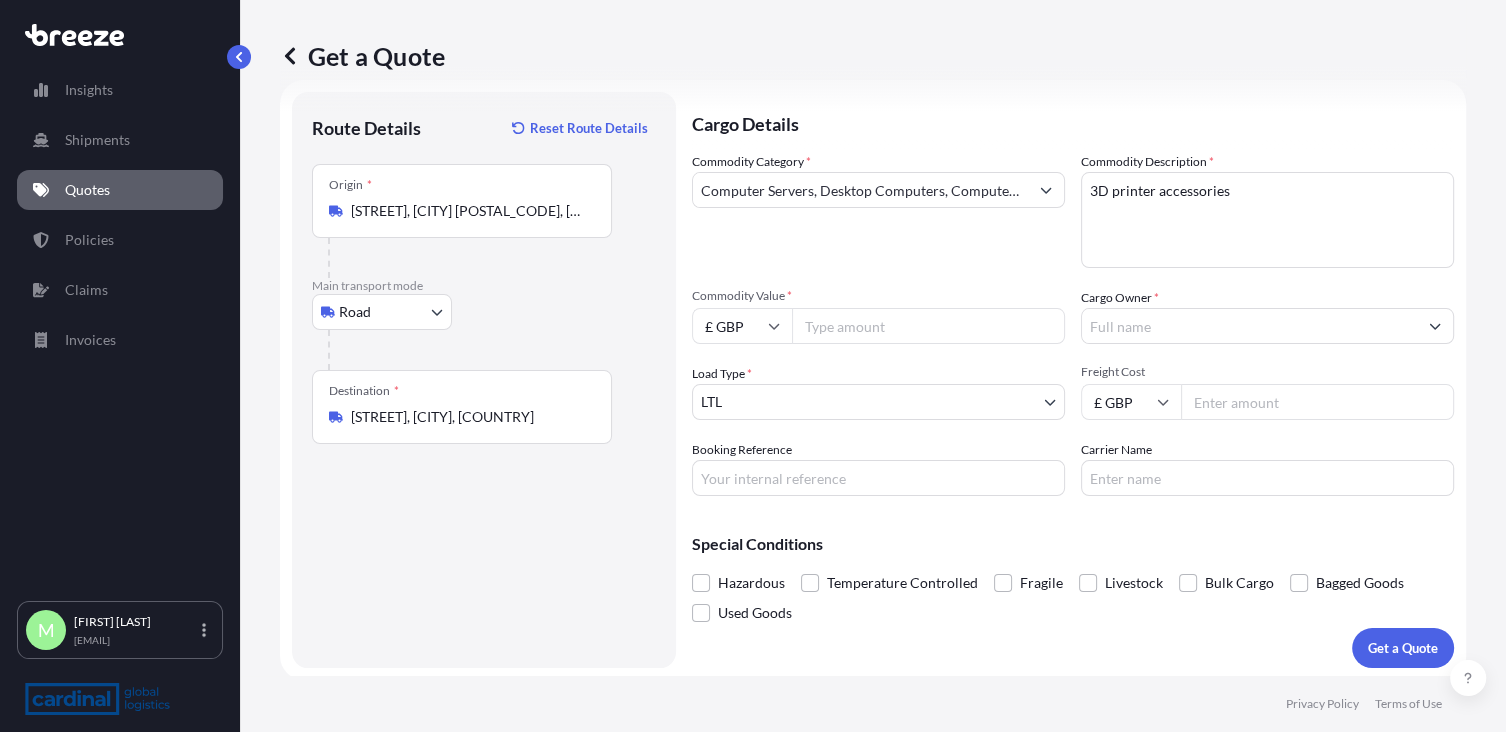 click on "Commodity Value   *" at bounding box center [928, 326] 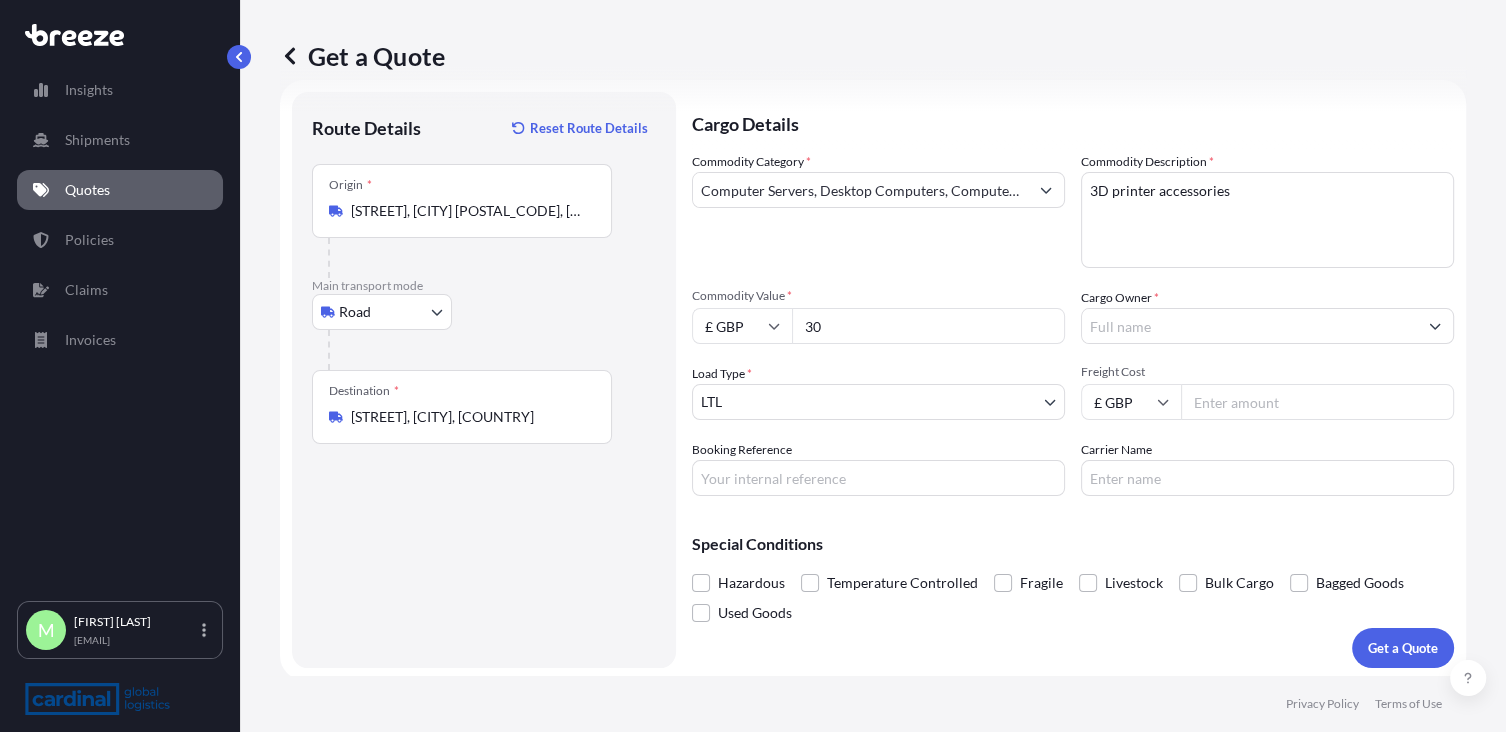 type on "3" 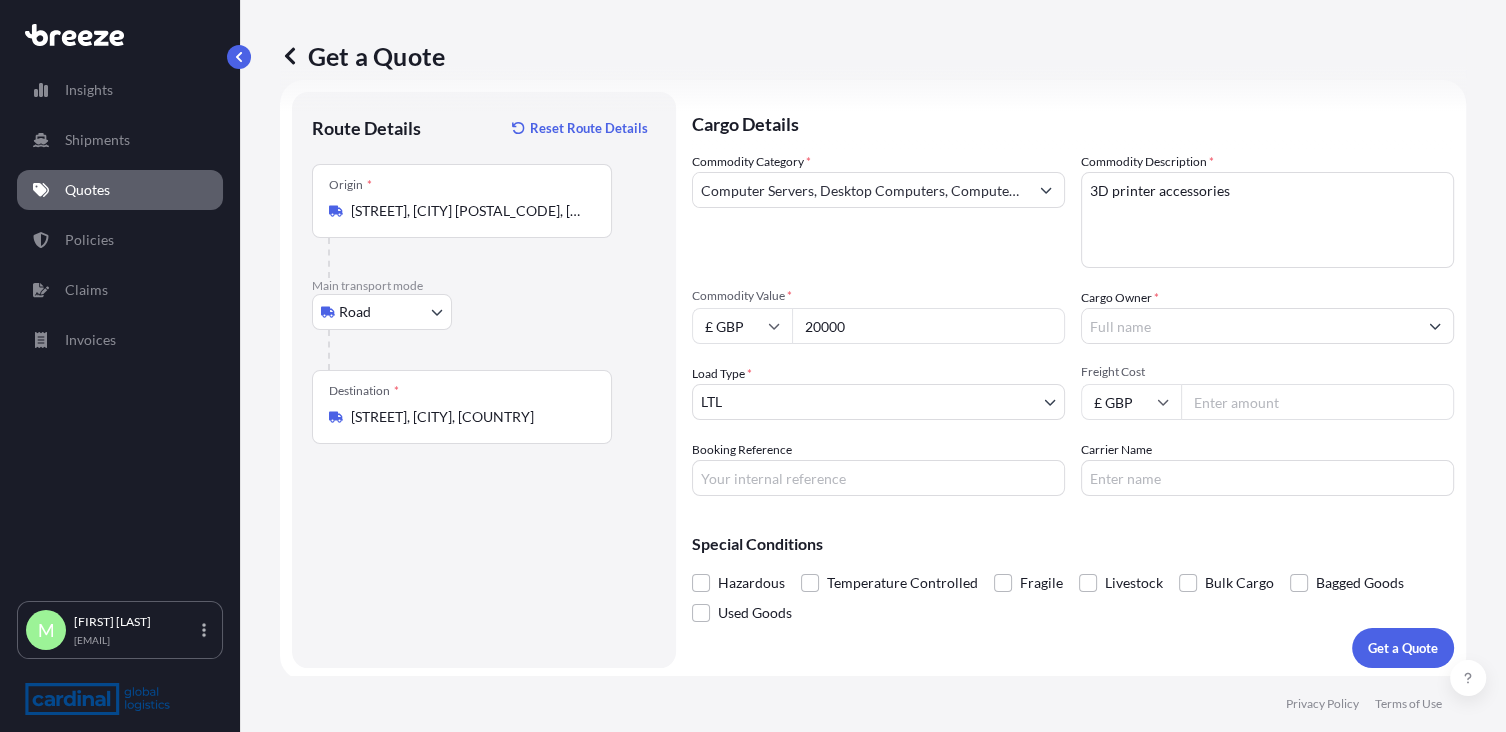 type on "20000" 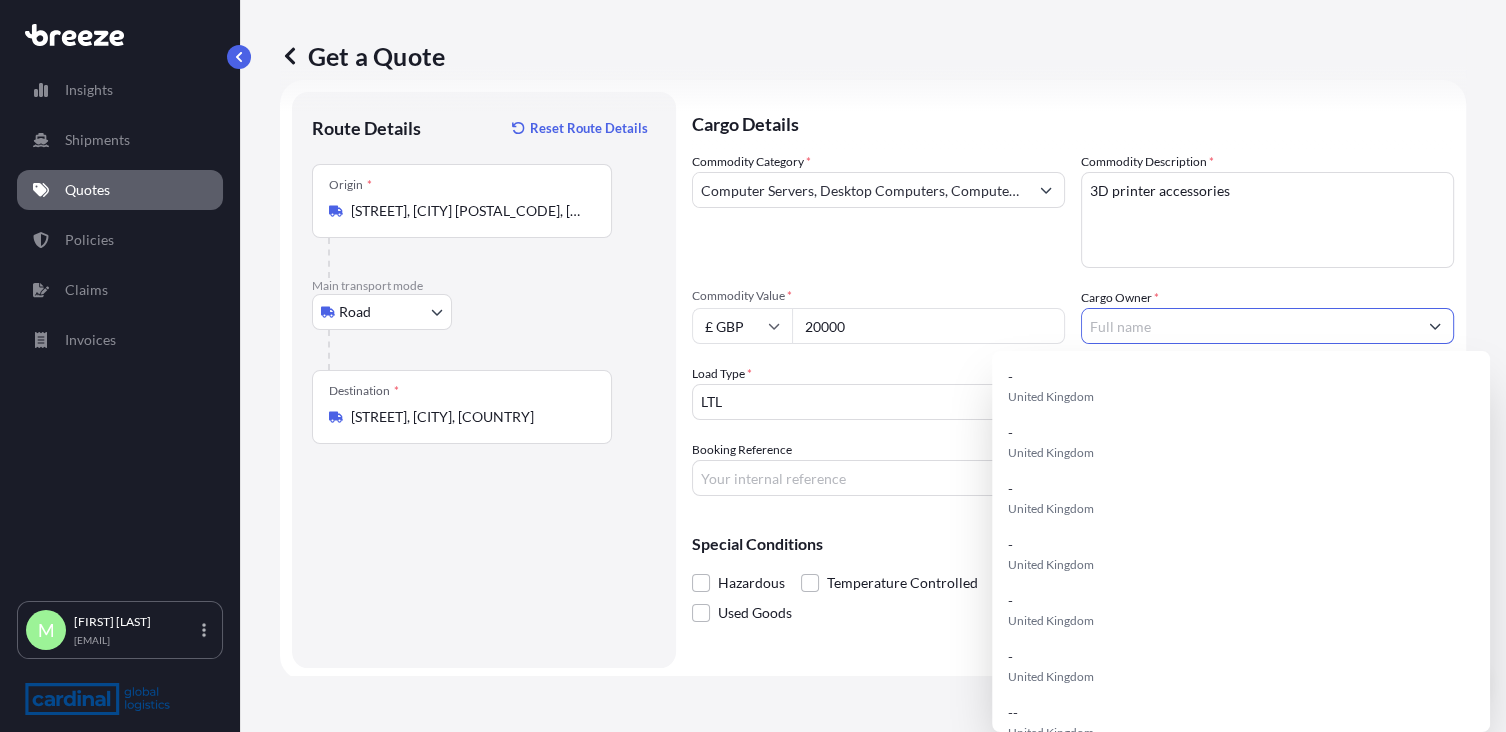 click on "Cargo Owner *" at bounding box center (1249, 326) 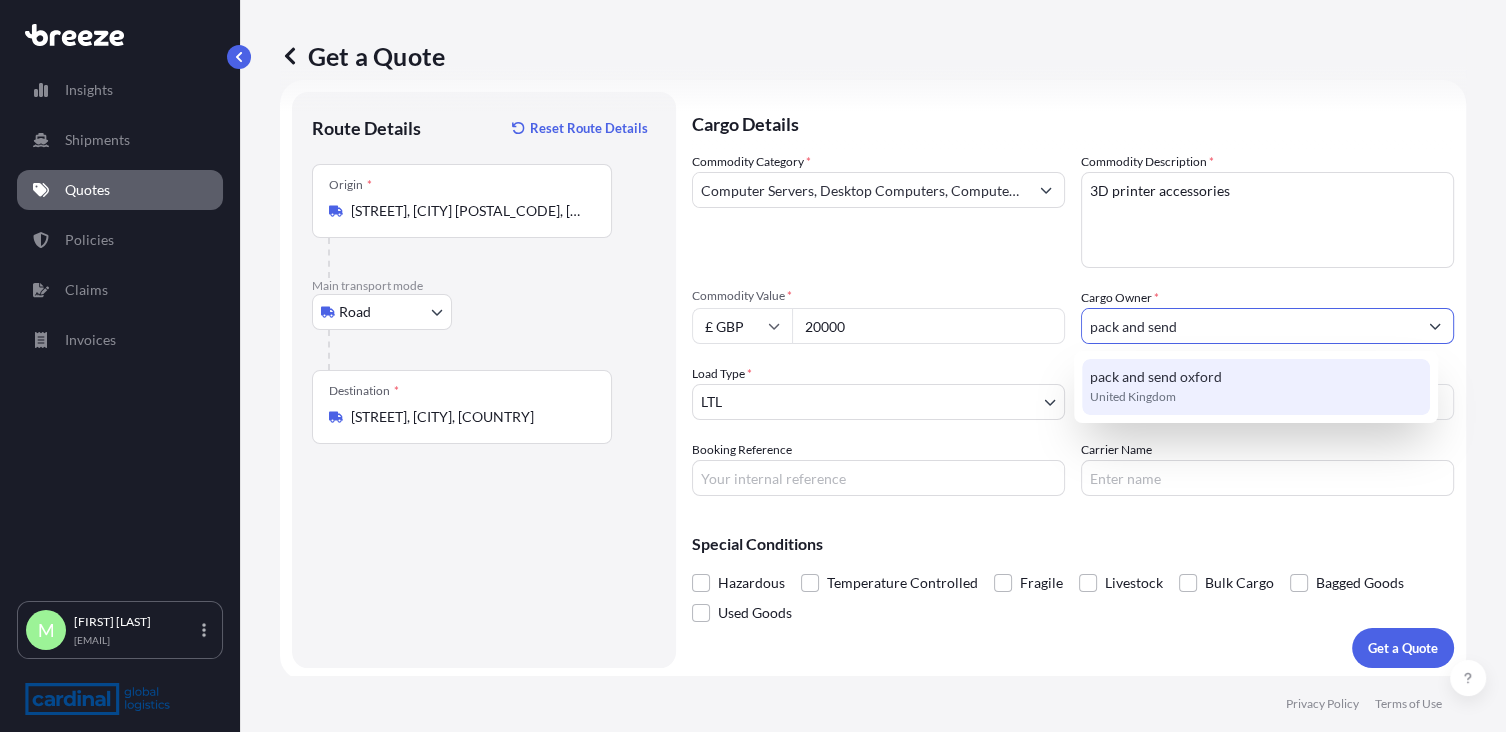 click on "pack and send [CITY] [COUNTRY]" at bounding box center [1256, 387] 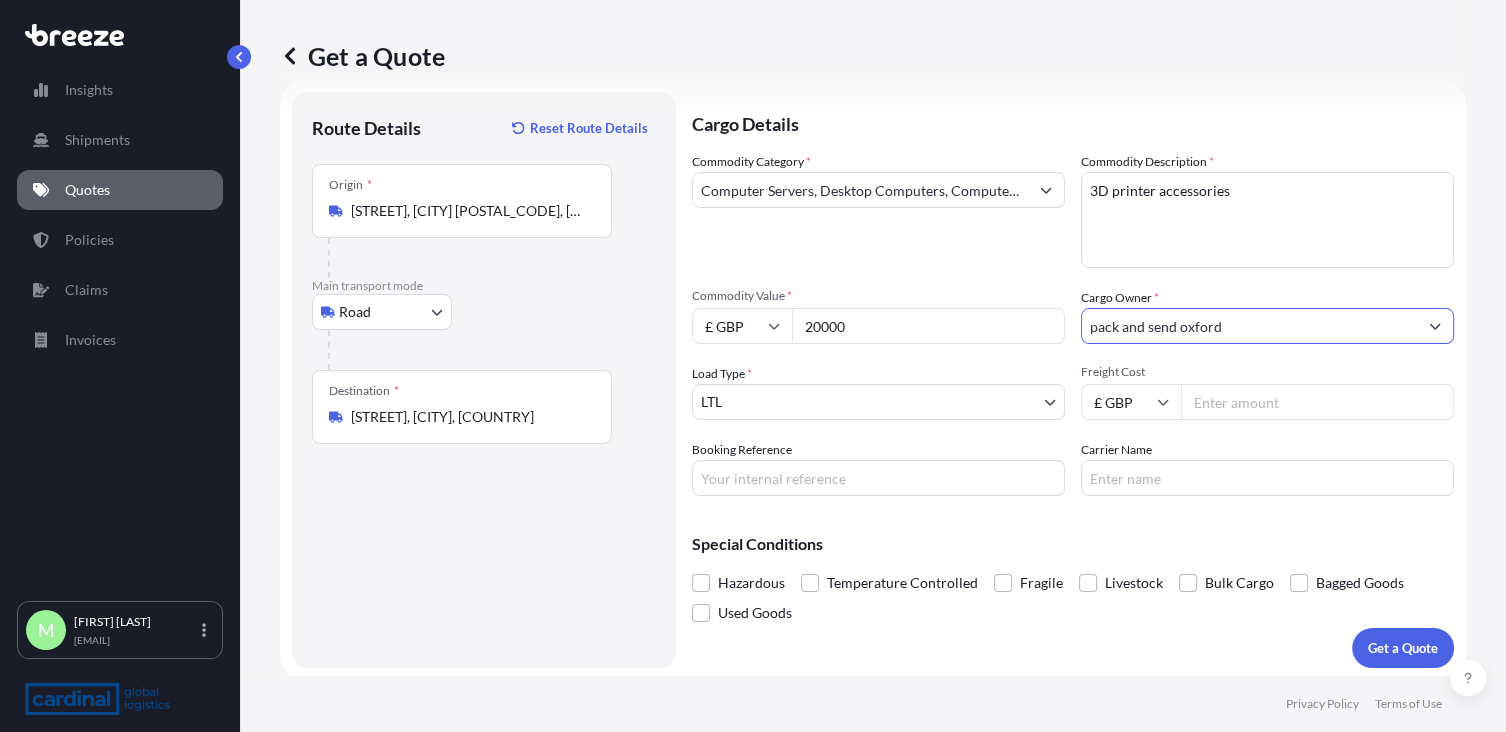 type on "pack and send oxford" 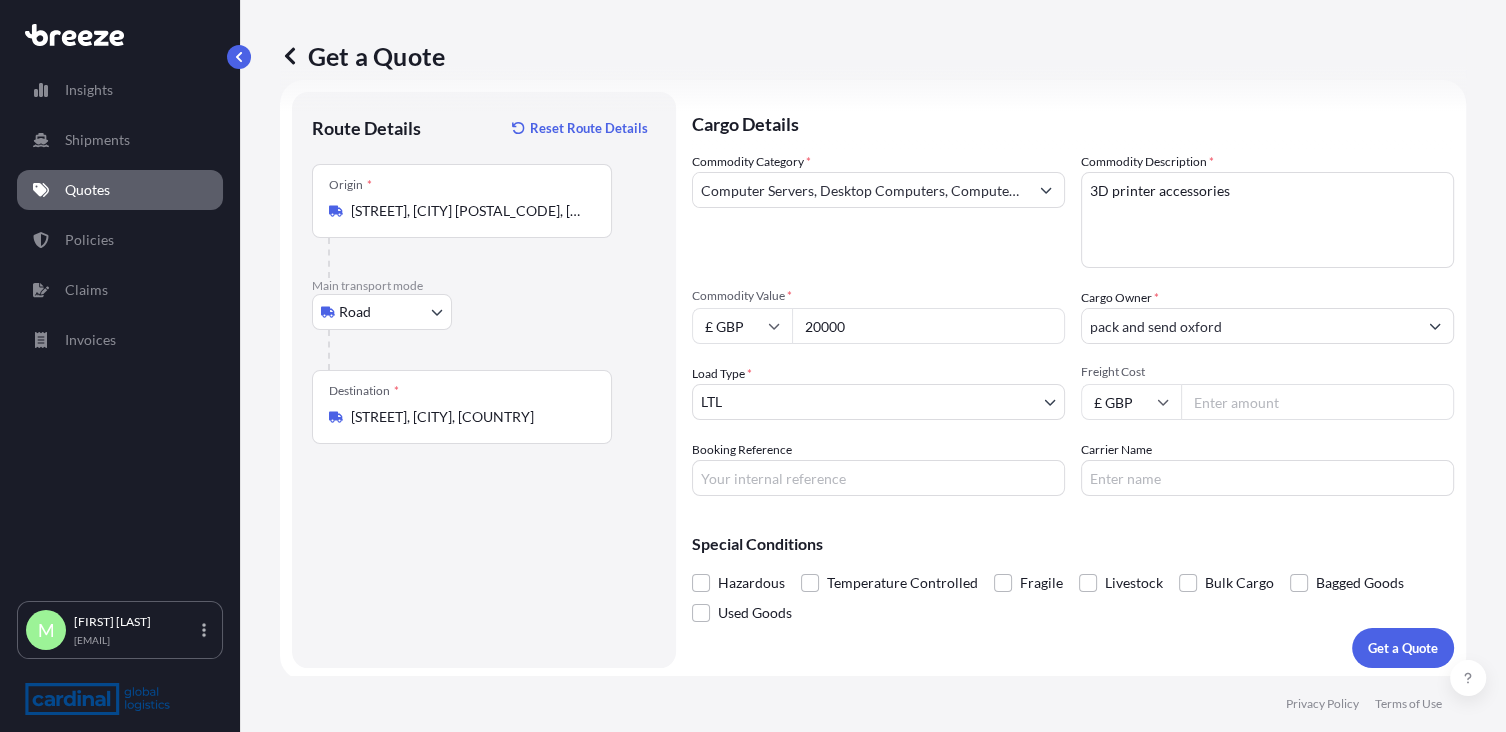 click on "Freight Cost" at bounding box center [1317, 402] 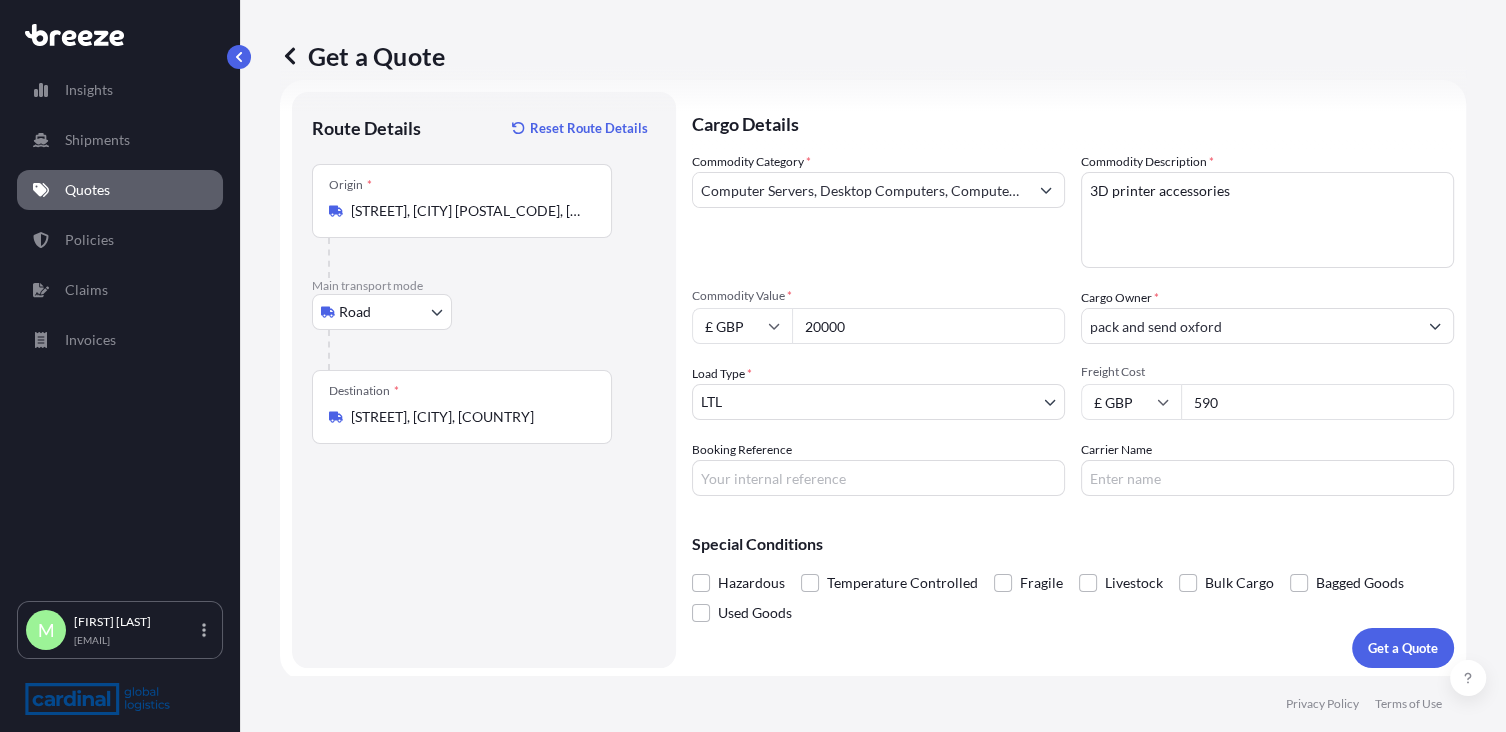 type on "590" 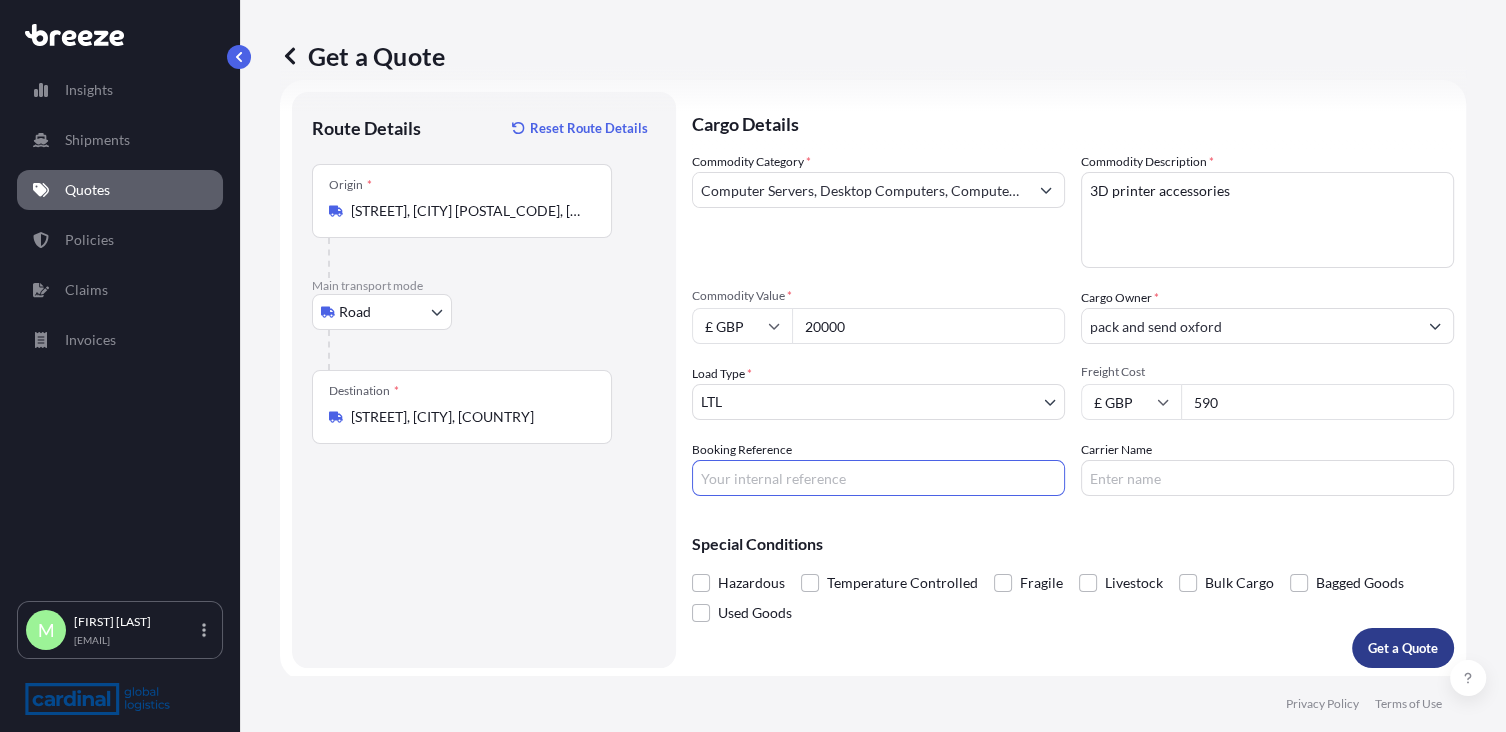 click on "Get a Quote" at bounding box center (1403, 648) 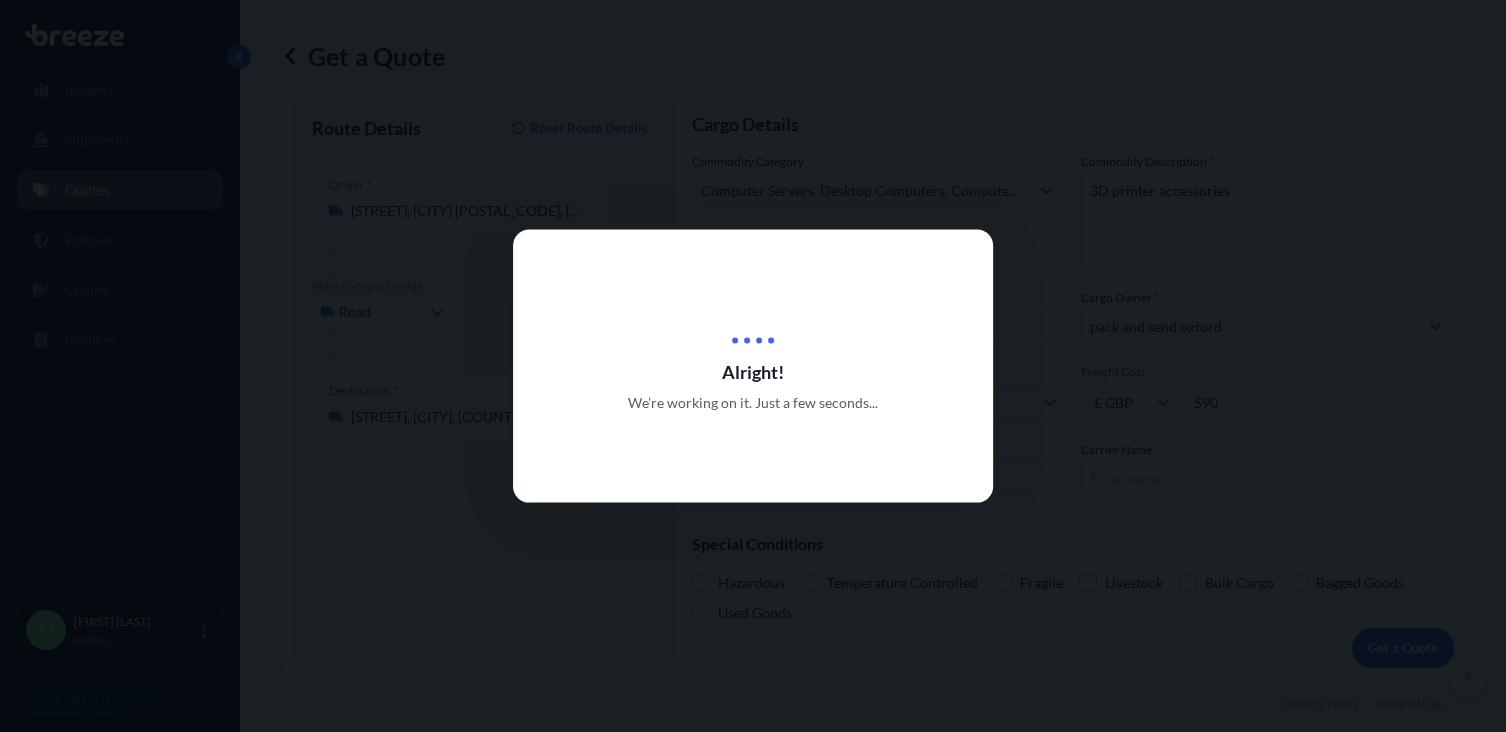 scroll, scrollTop: 0, scrollLeft: 0, axis: both 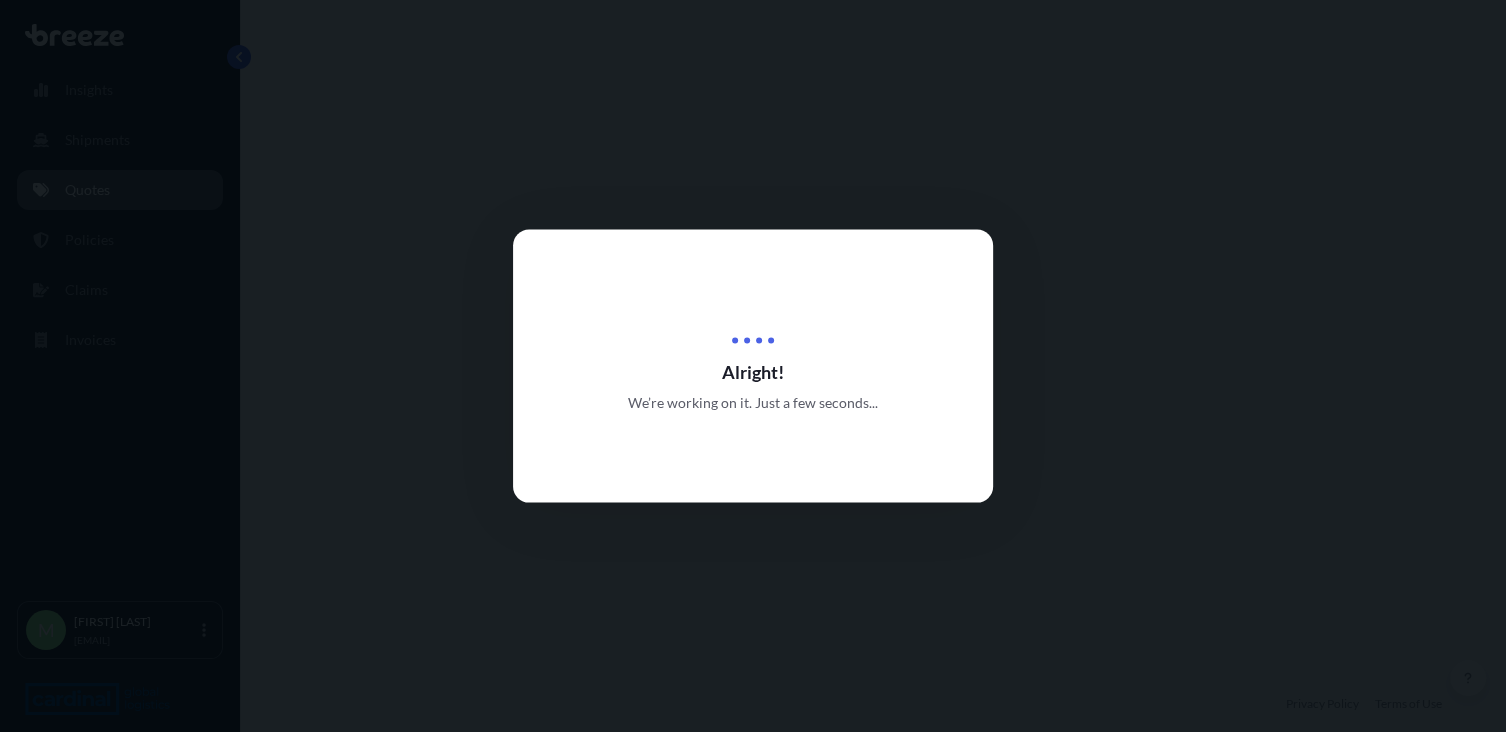 select on "Road" 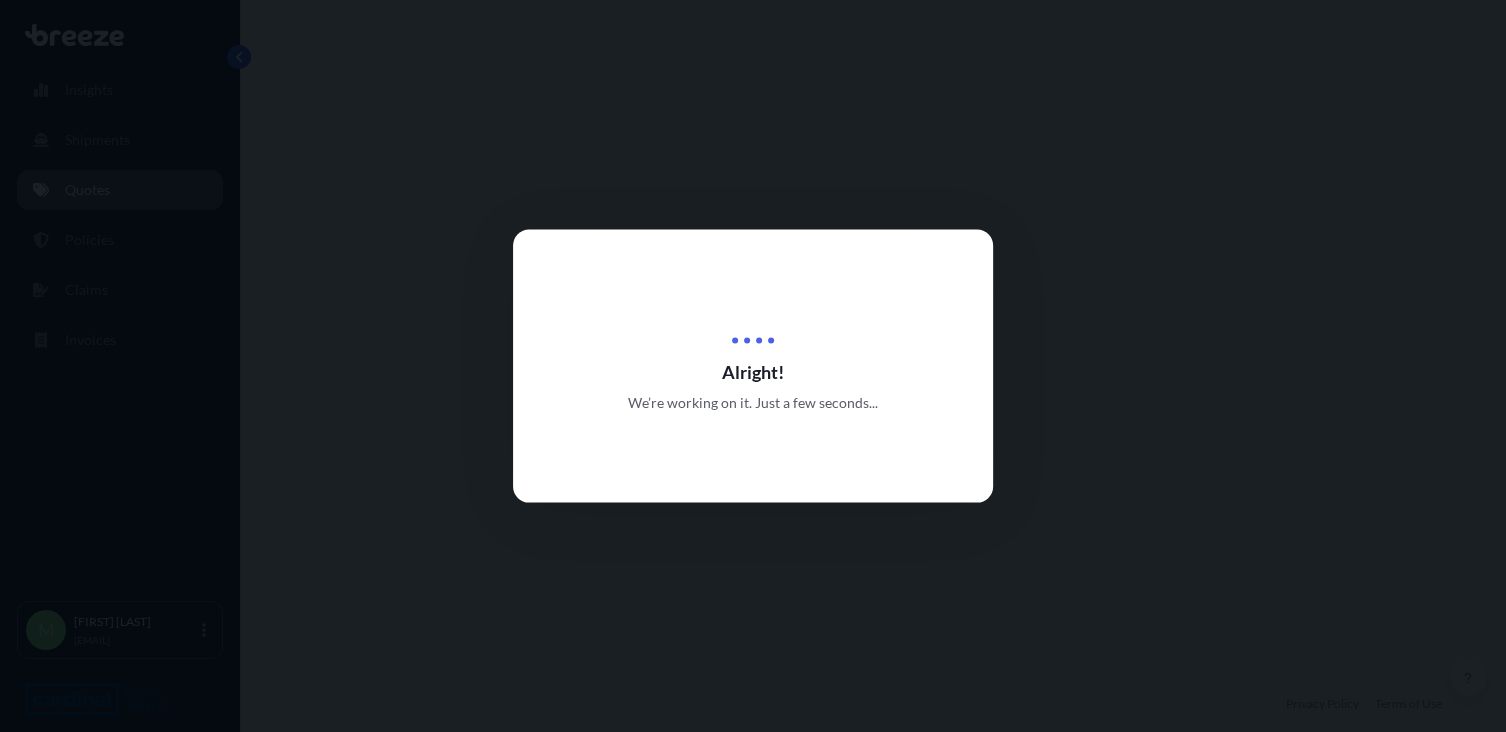 select on "1" 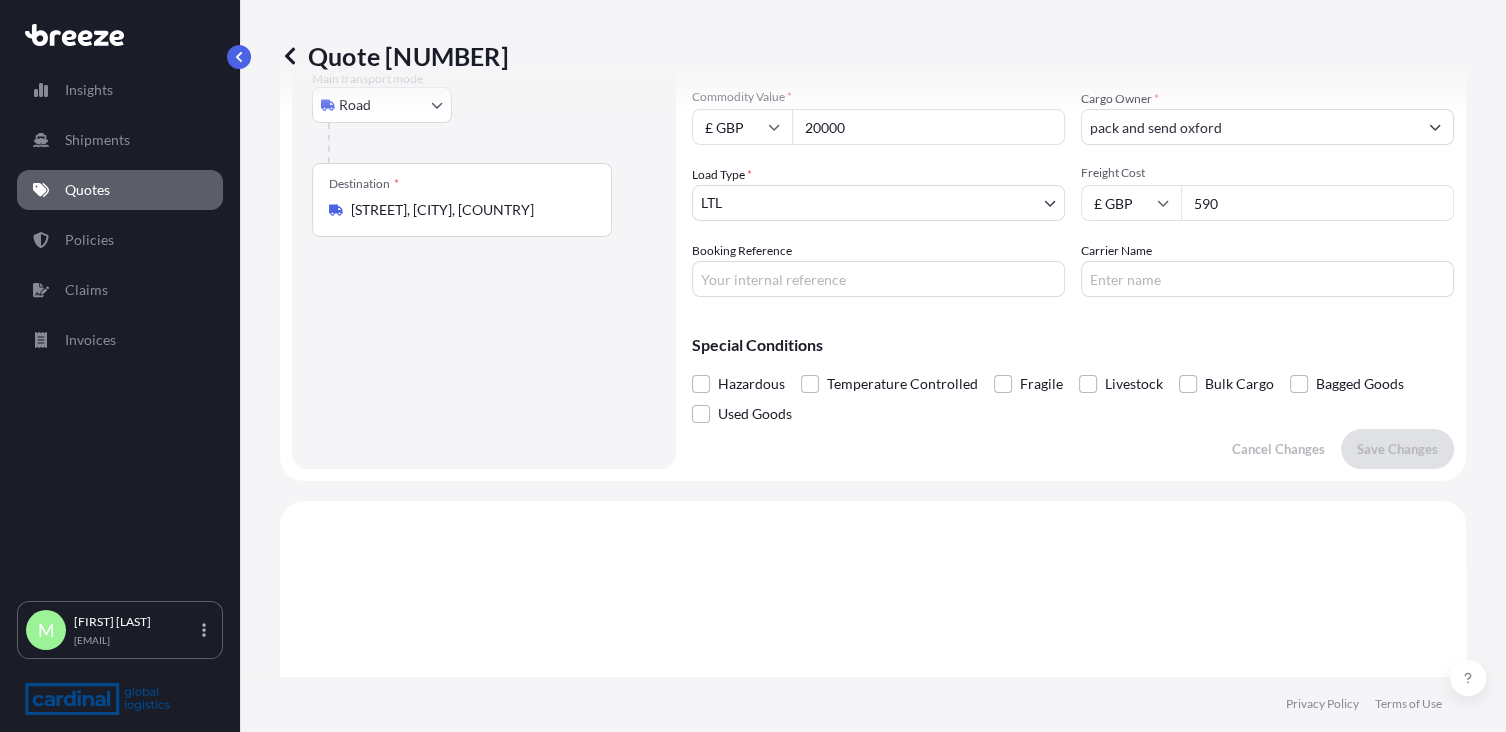 scroll, scrollTop: 131, scrollLeft: 0, axis: vertical 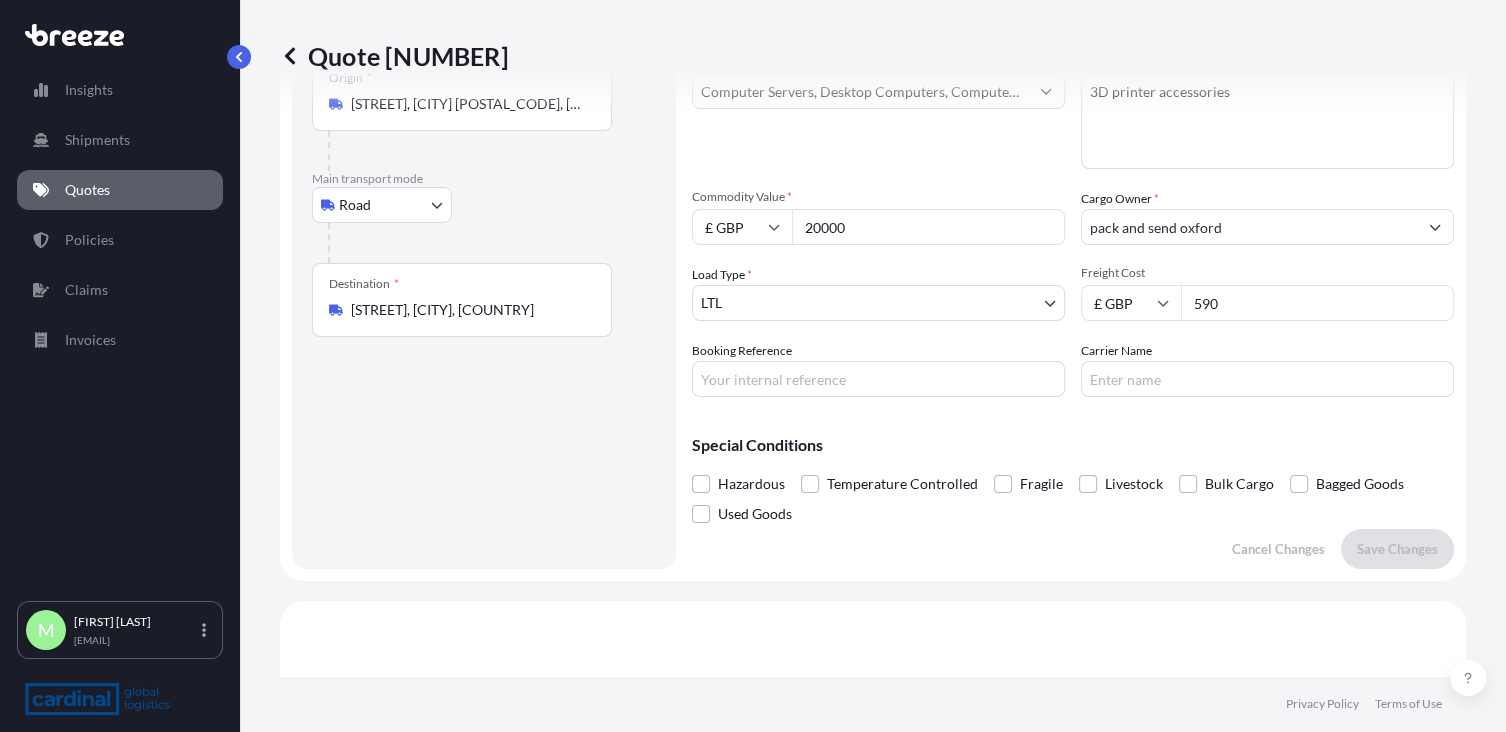 click on "20000" at bounding box center [928, 227] 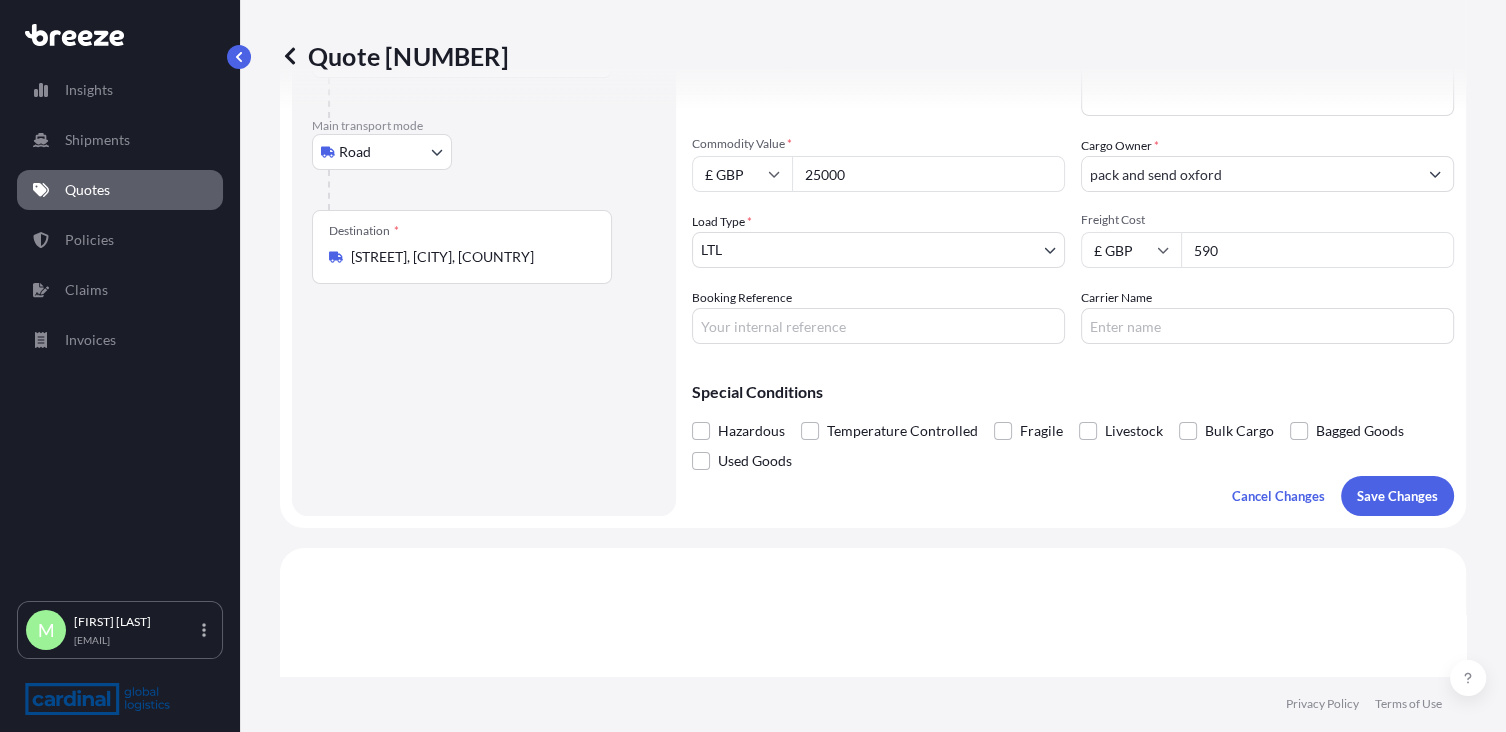 scroll, scrollTop: 231, scrollLeft: 0, axis: vertical 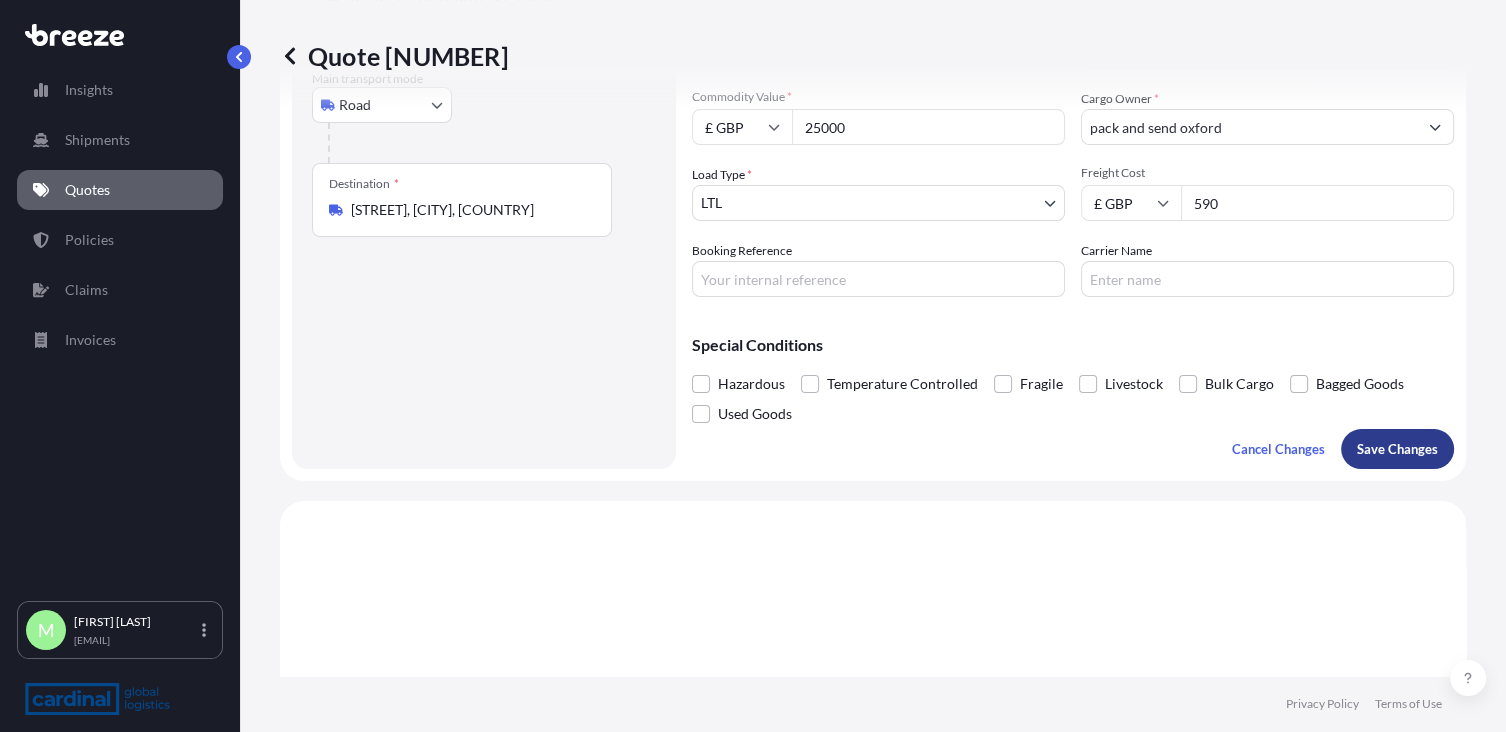 type on "25000" 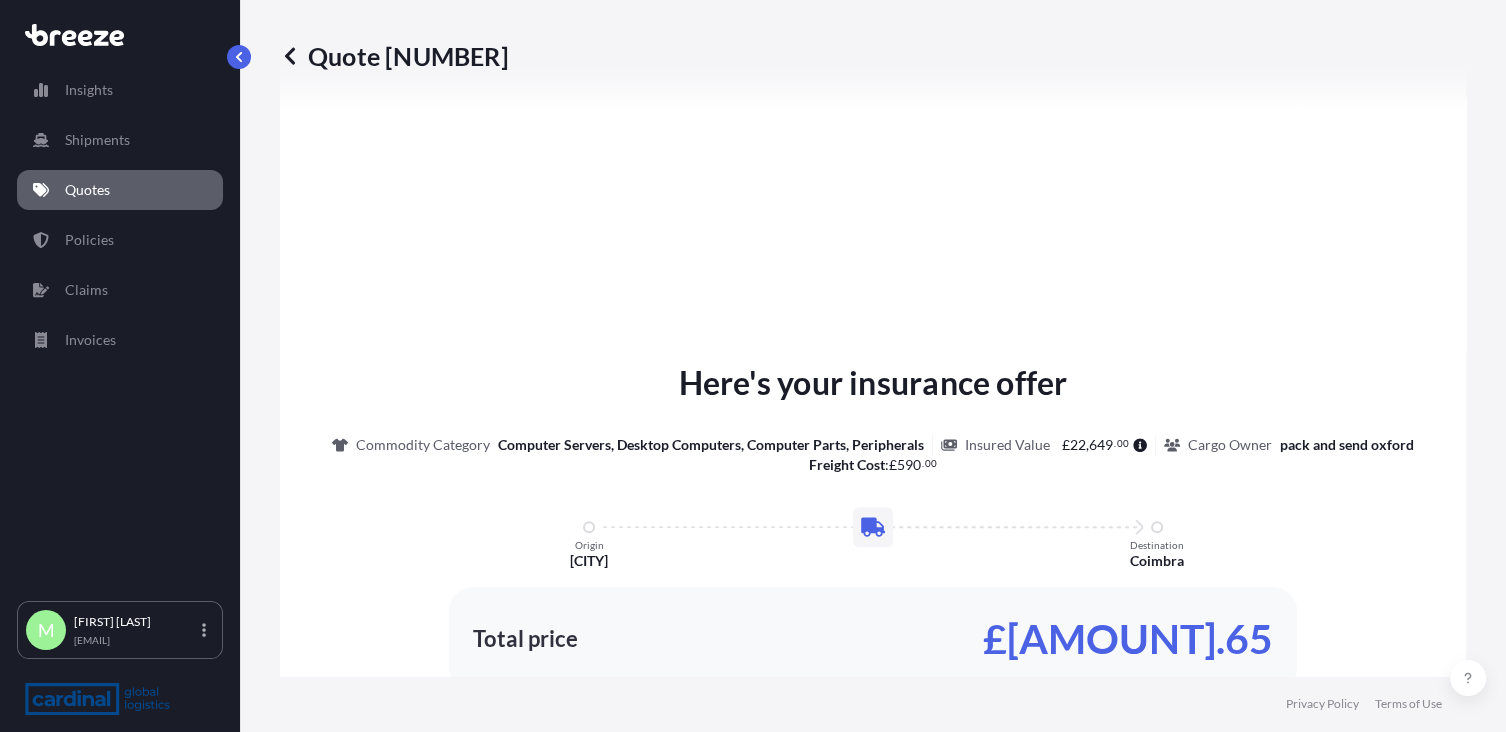 select on "Road" 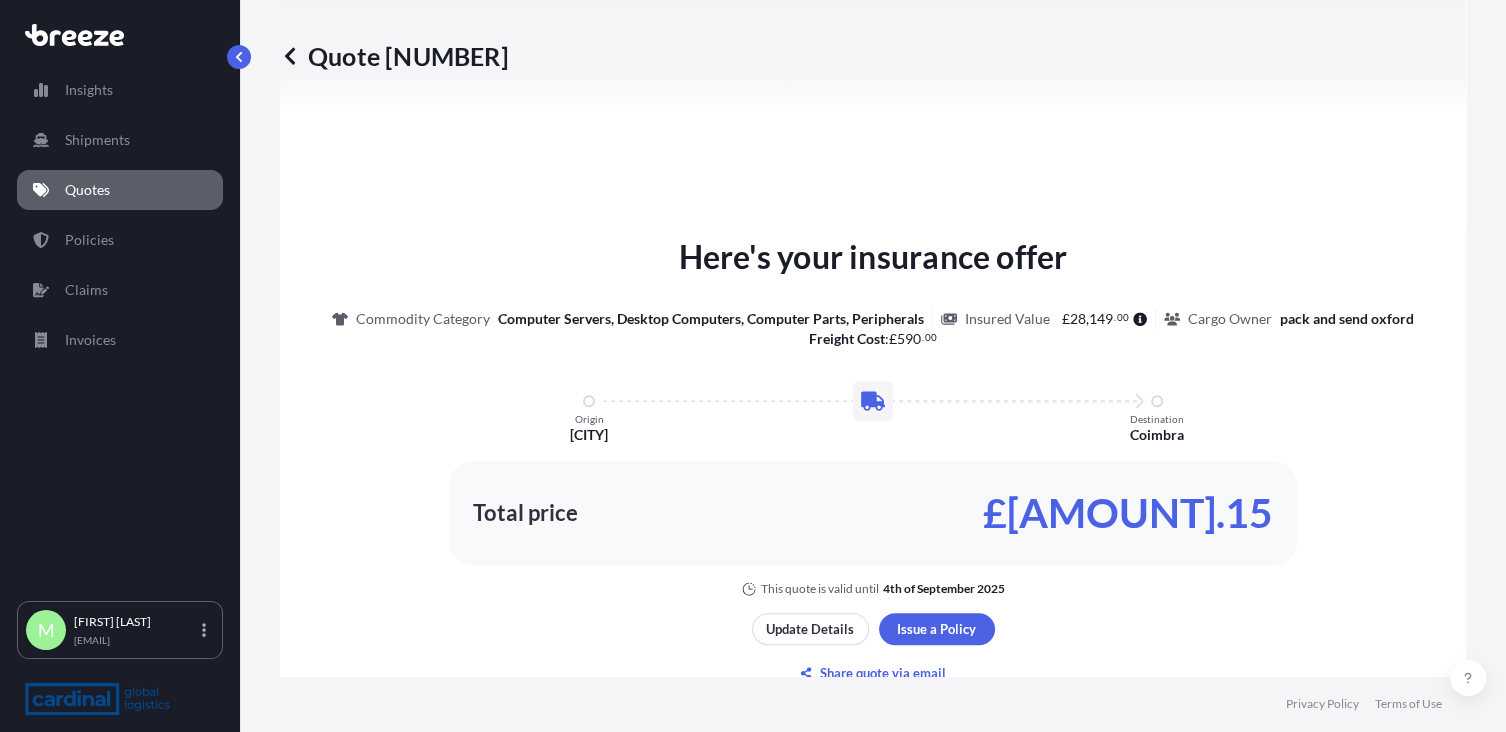 scroll, scrollTop: 831, scrollLeft: 0, axis: vertical 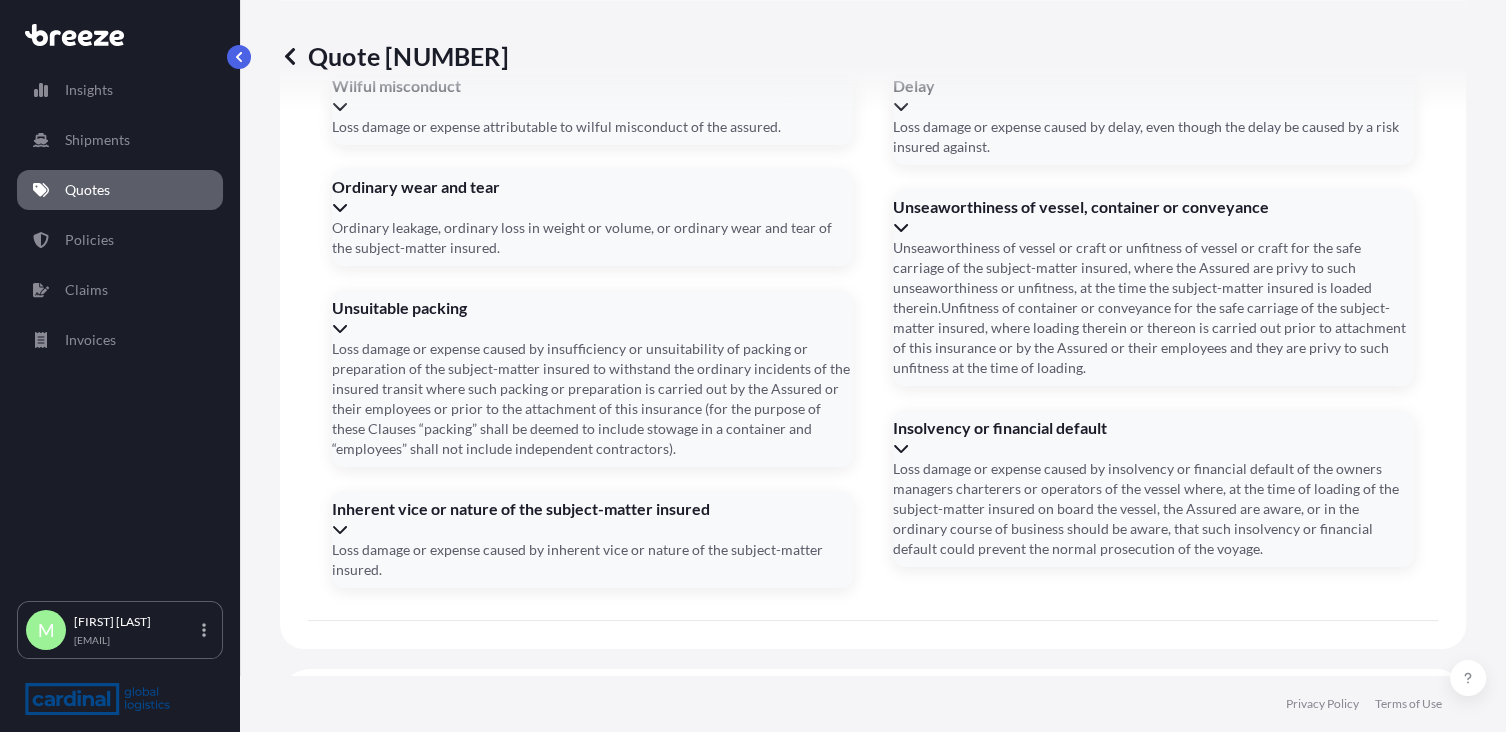 click on "Address   *" at bounding box center [871, 863] 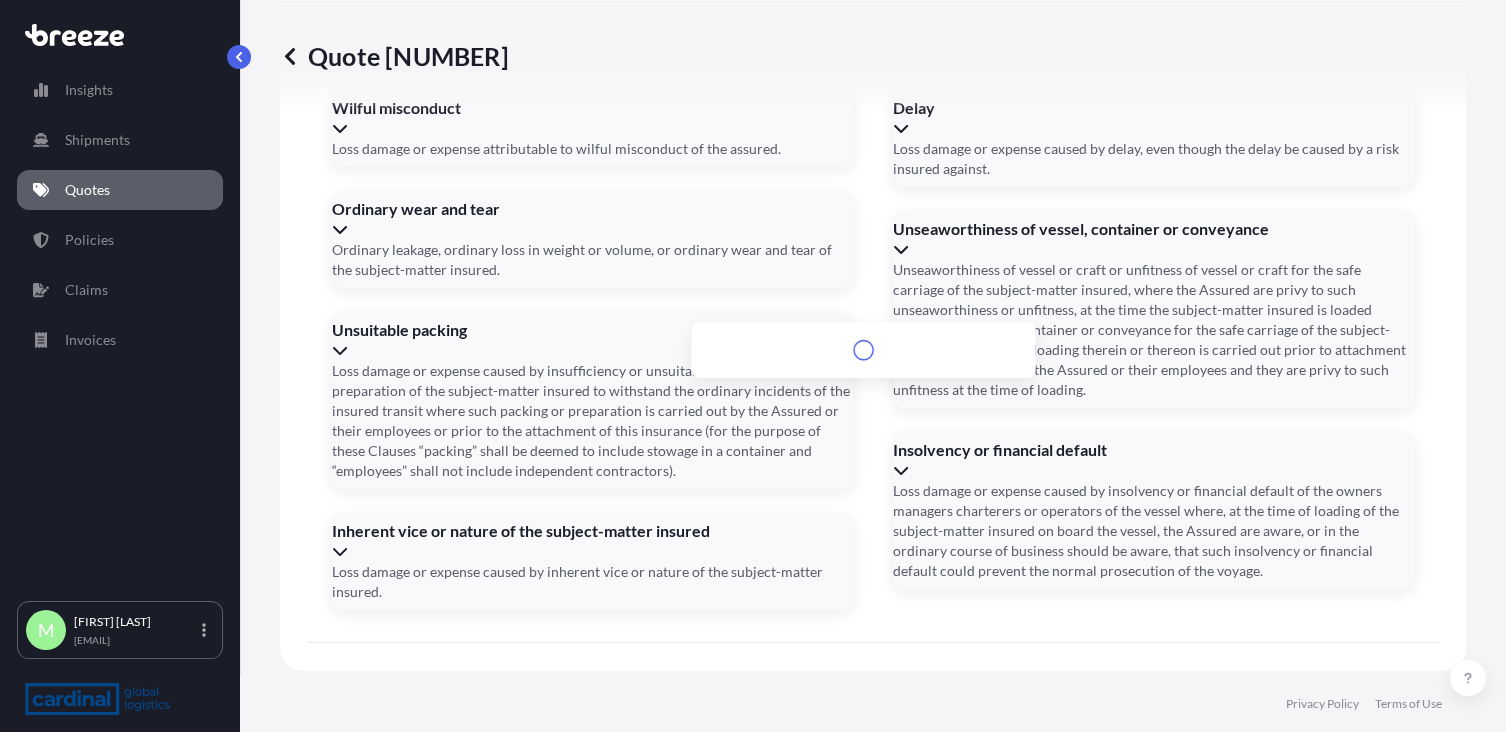 scroll, scrollTop: 2515, scrollLeft: 0, axis: vertical 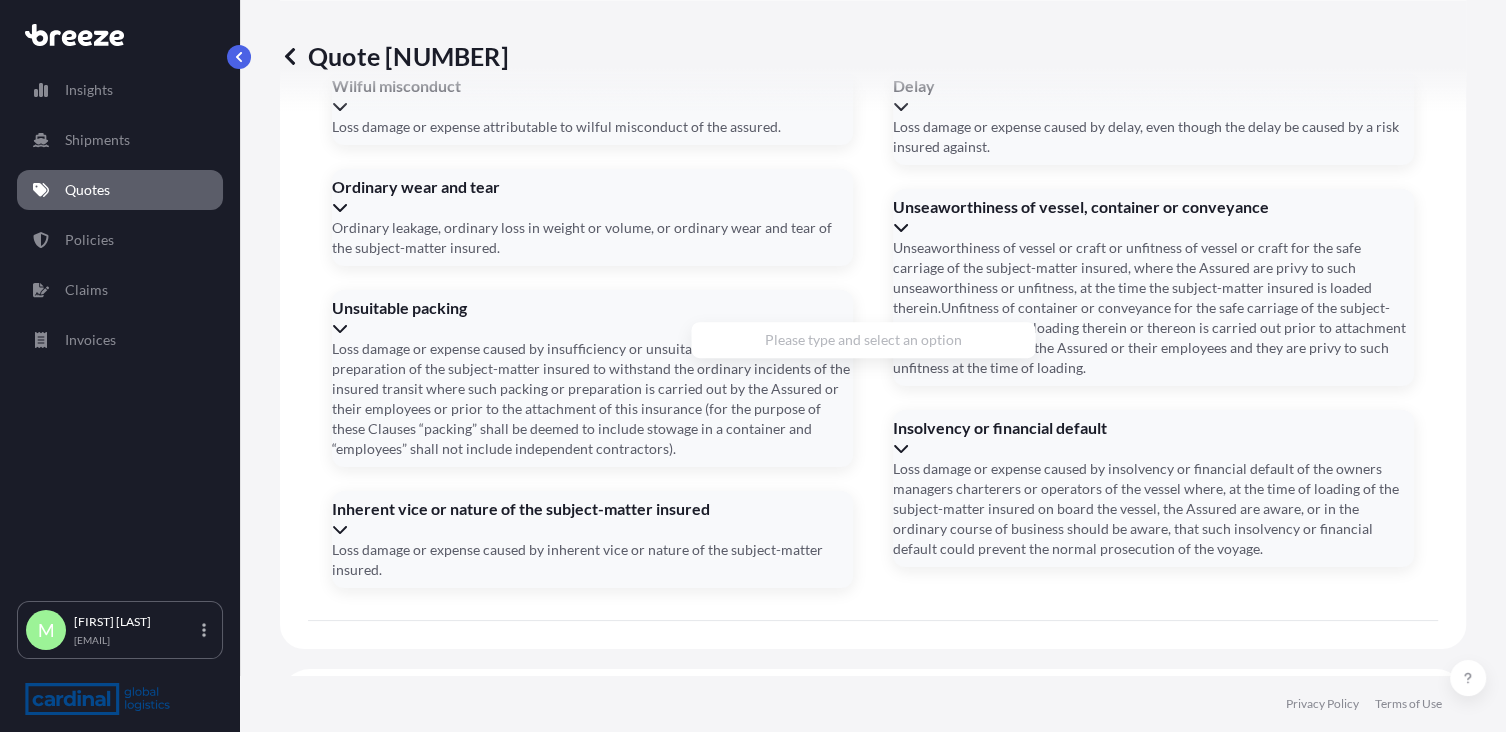 click on "pack andsend" at bounding box center [871, 863] 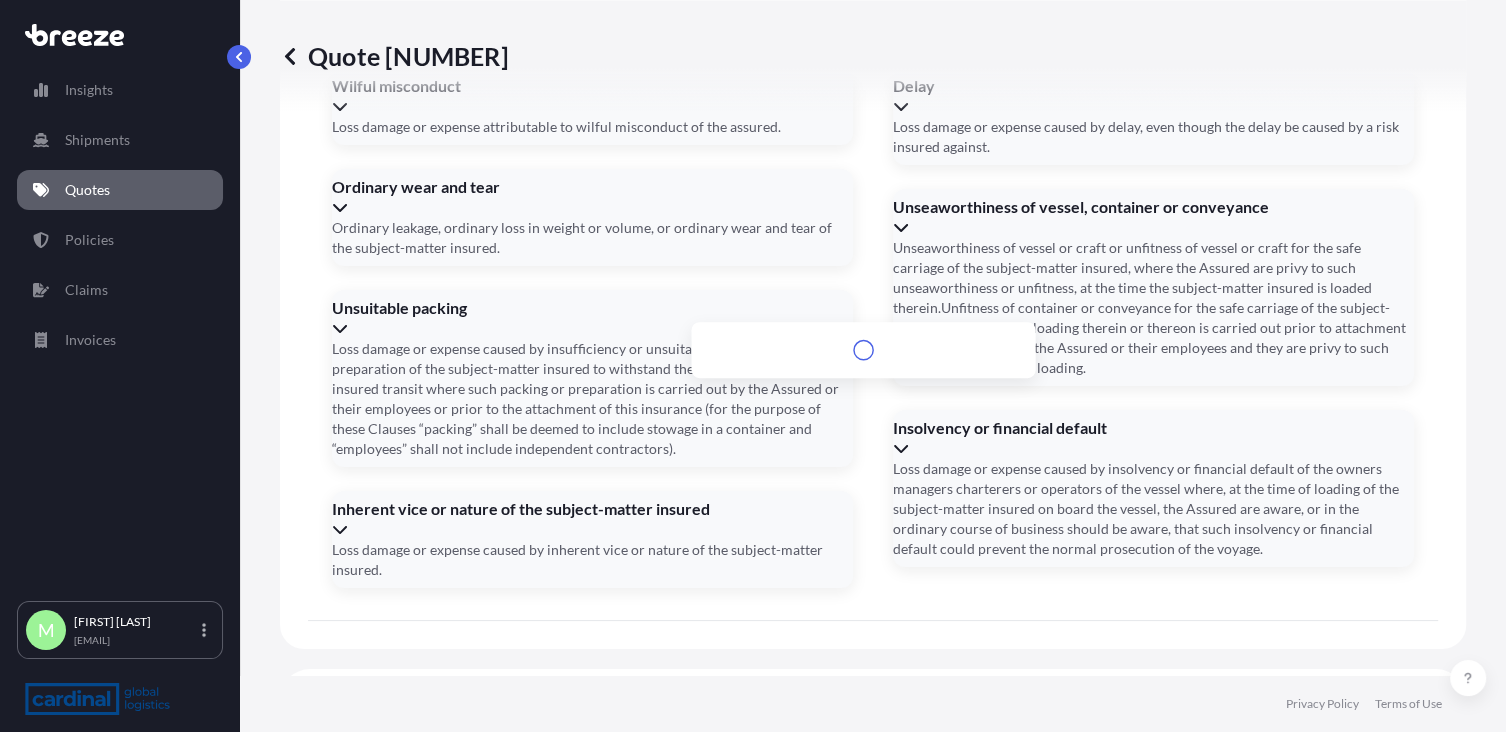 drag, startPoint x: 766, startPoint y: 271, endPoint x: 682, endPoint y: 280, distance: 84.48077 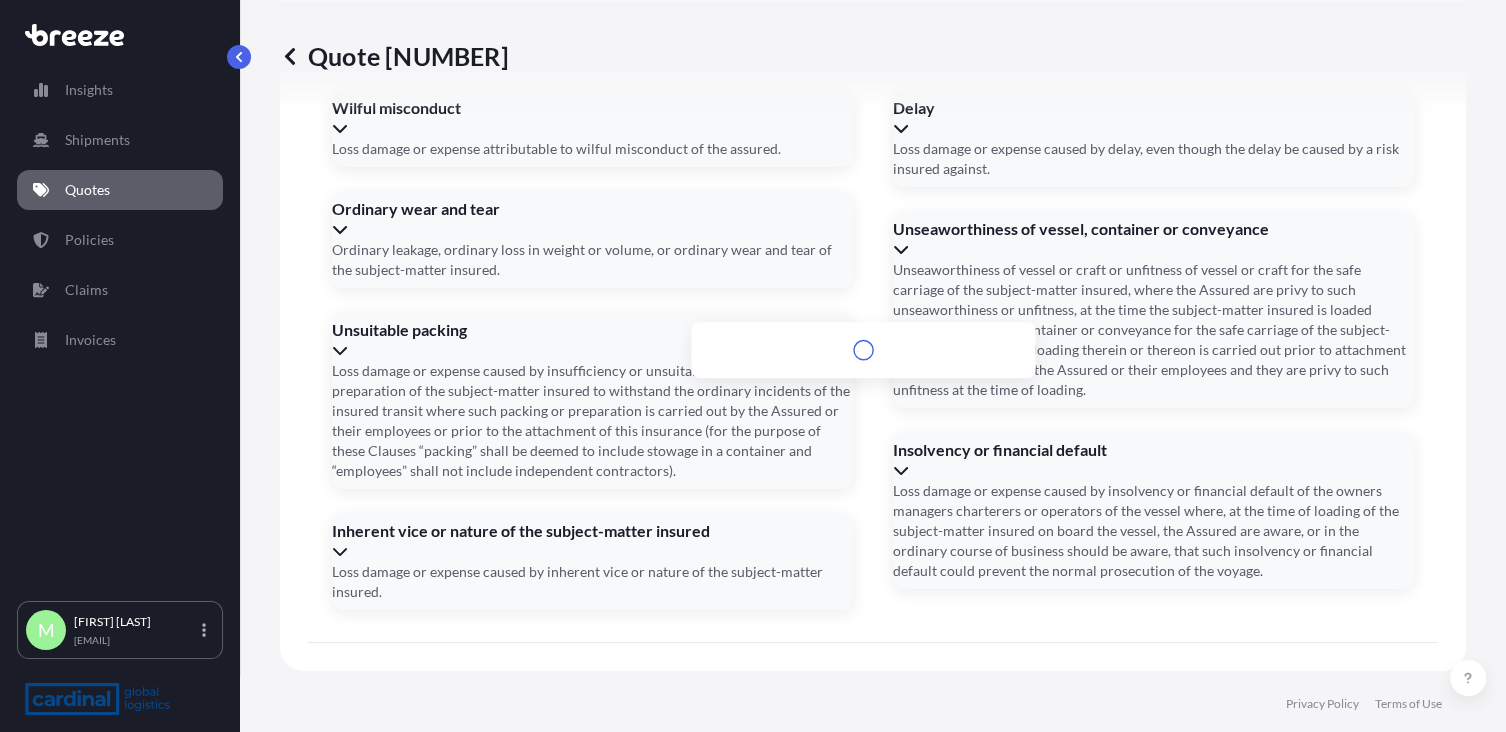 scroll, scrollTop: 2515, scrollLeft: 0, axis: vertical 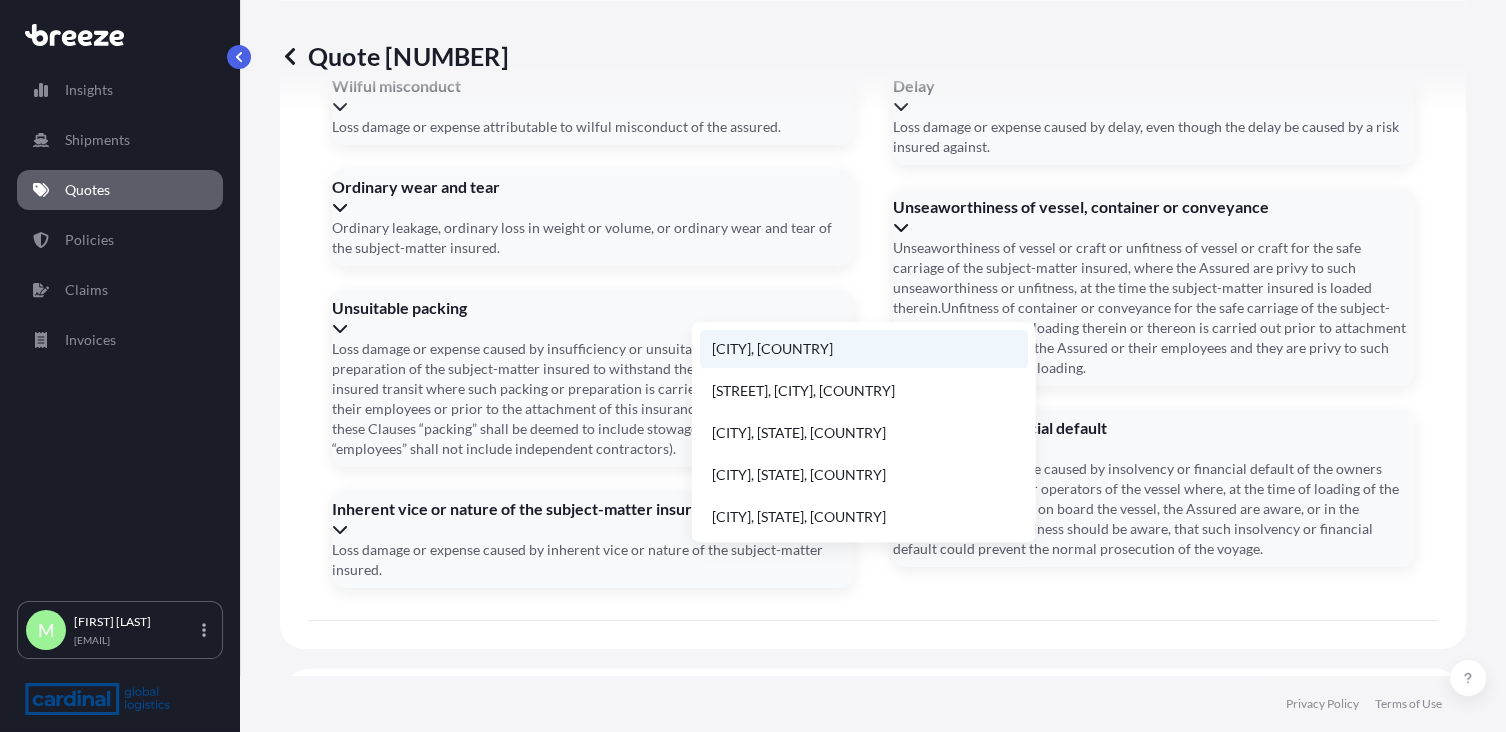 click on "[CITY], [COUNTRY]" at bounding box center (863, 349) 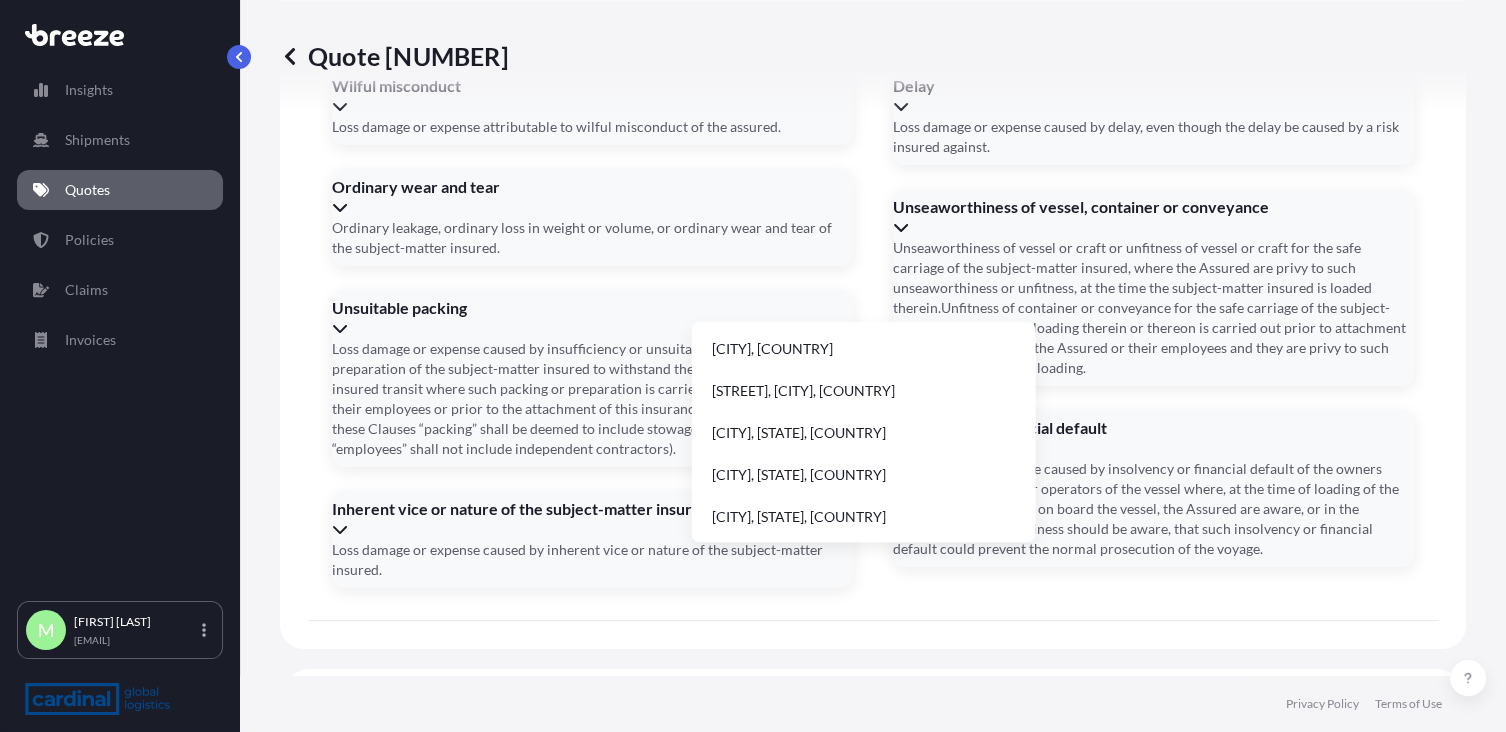 type on "[CITY], [COUNTRY]" 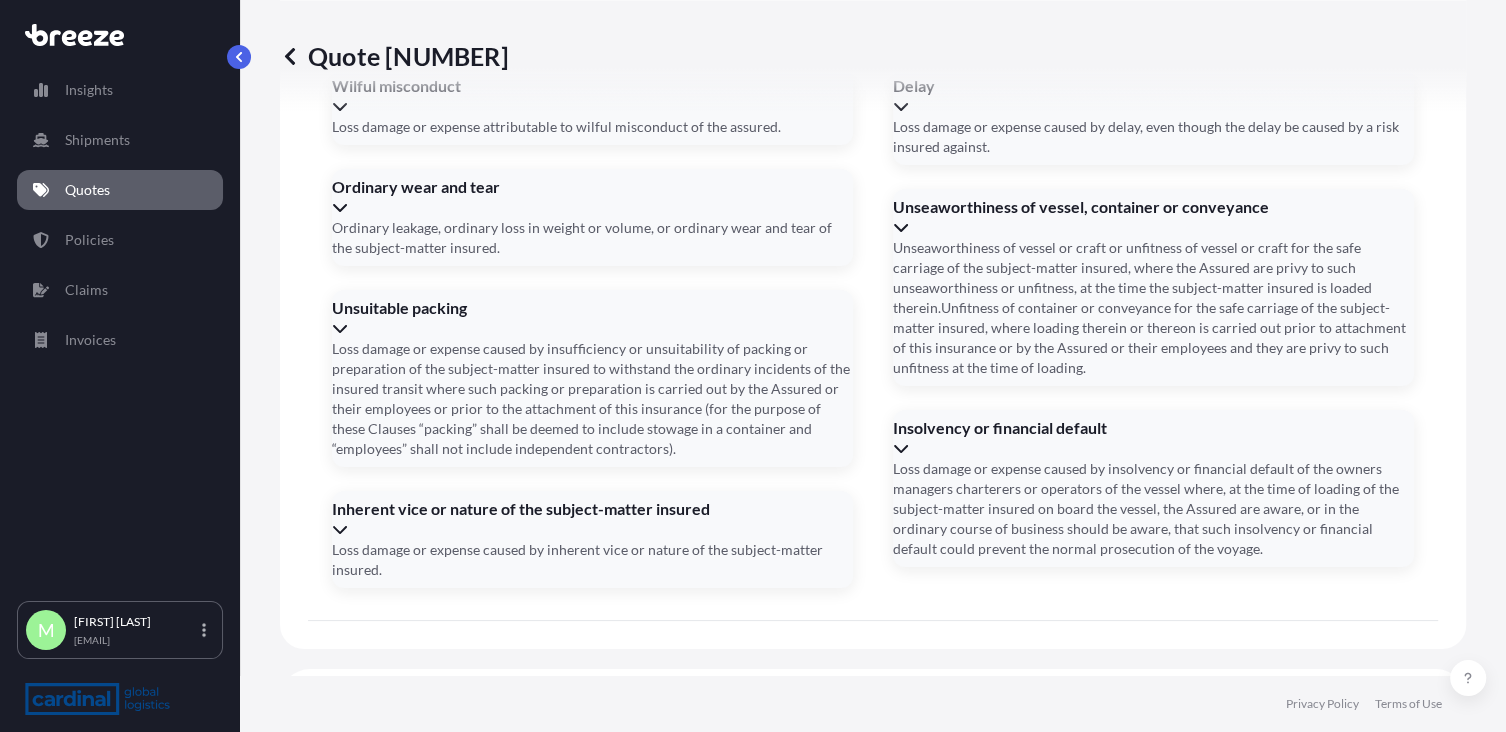 scroll, scrollTop: 2493, scrollLeft: 0, axis: vertical 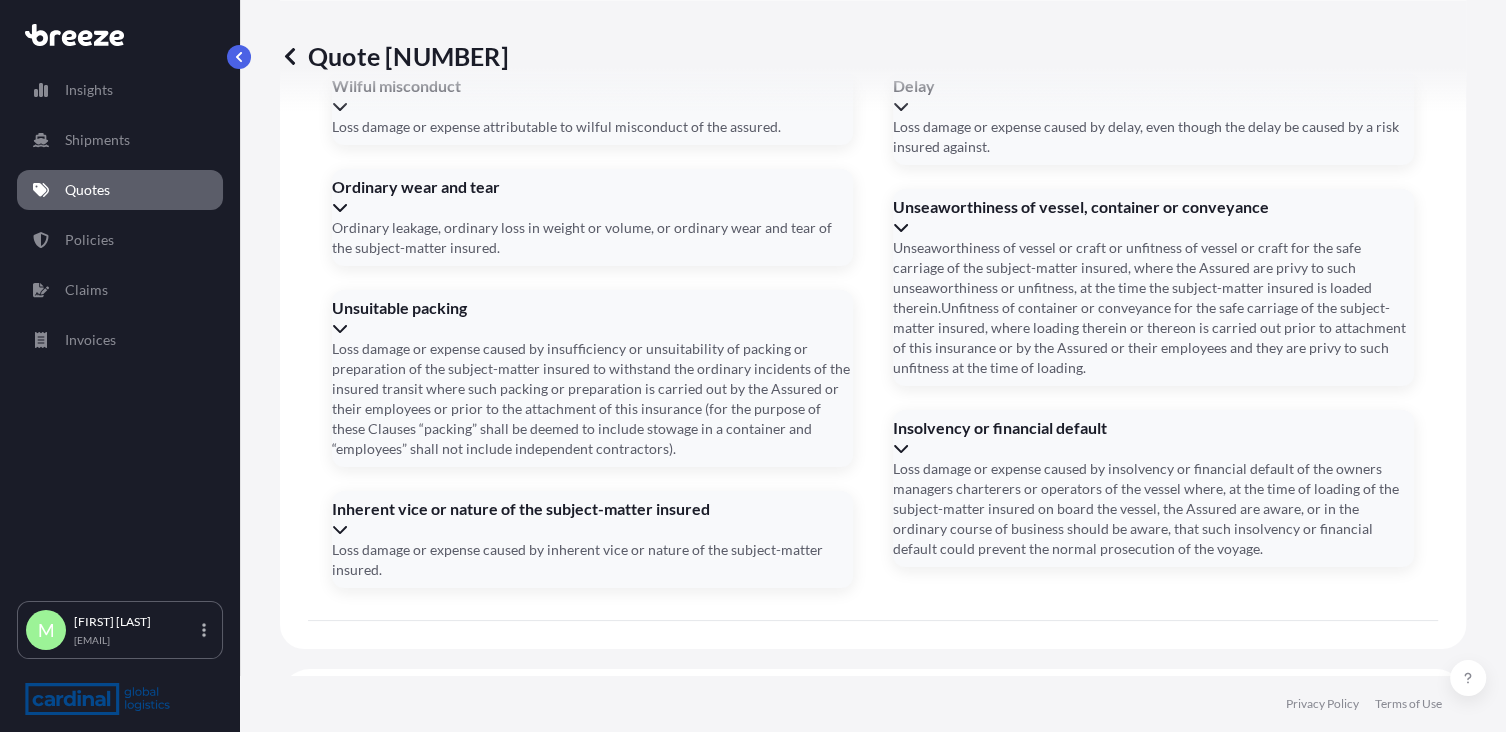 click on "Date of Departure   *" at bounding box center (498, 991) 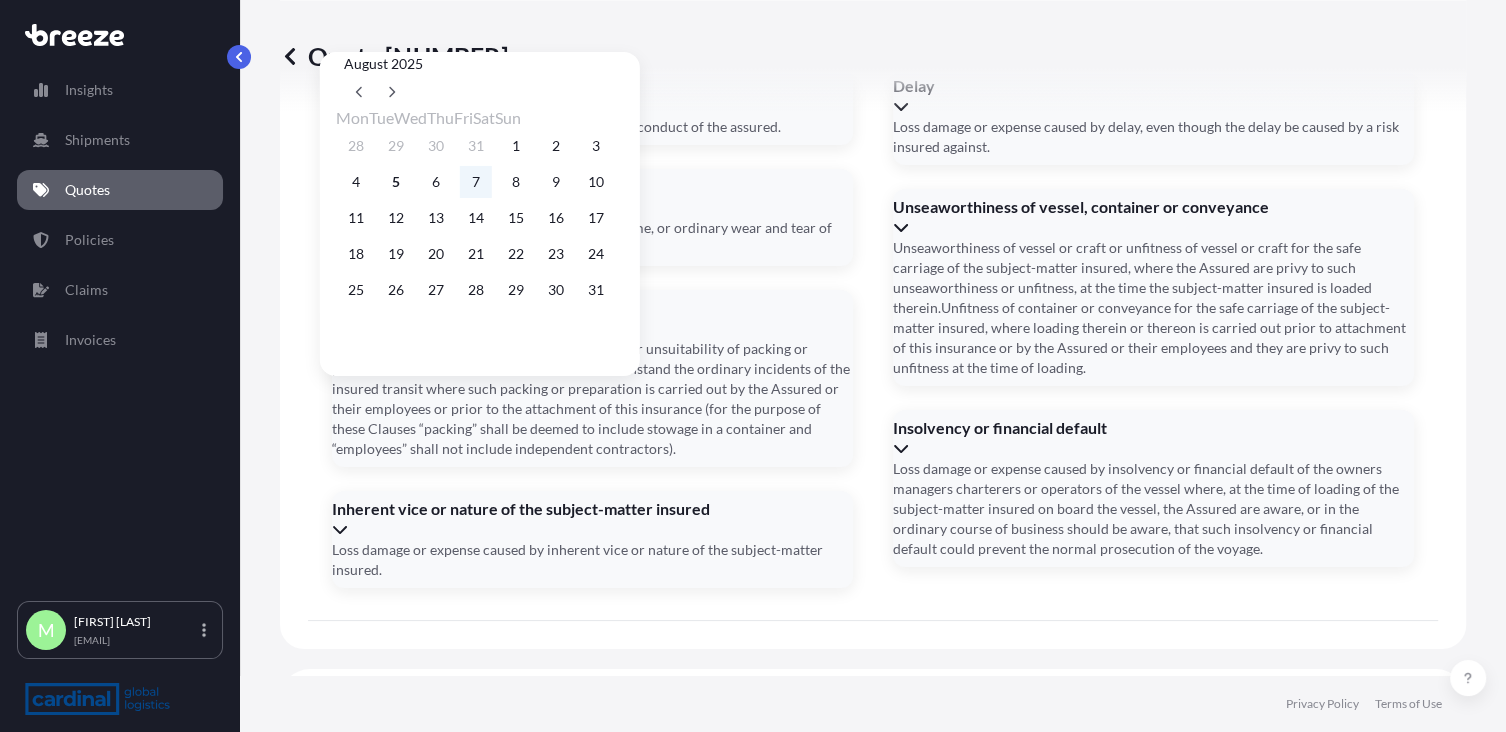 click on "7" at bounding box center (476, 182) 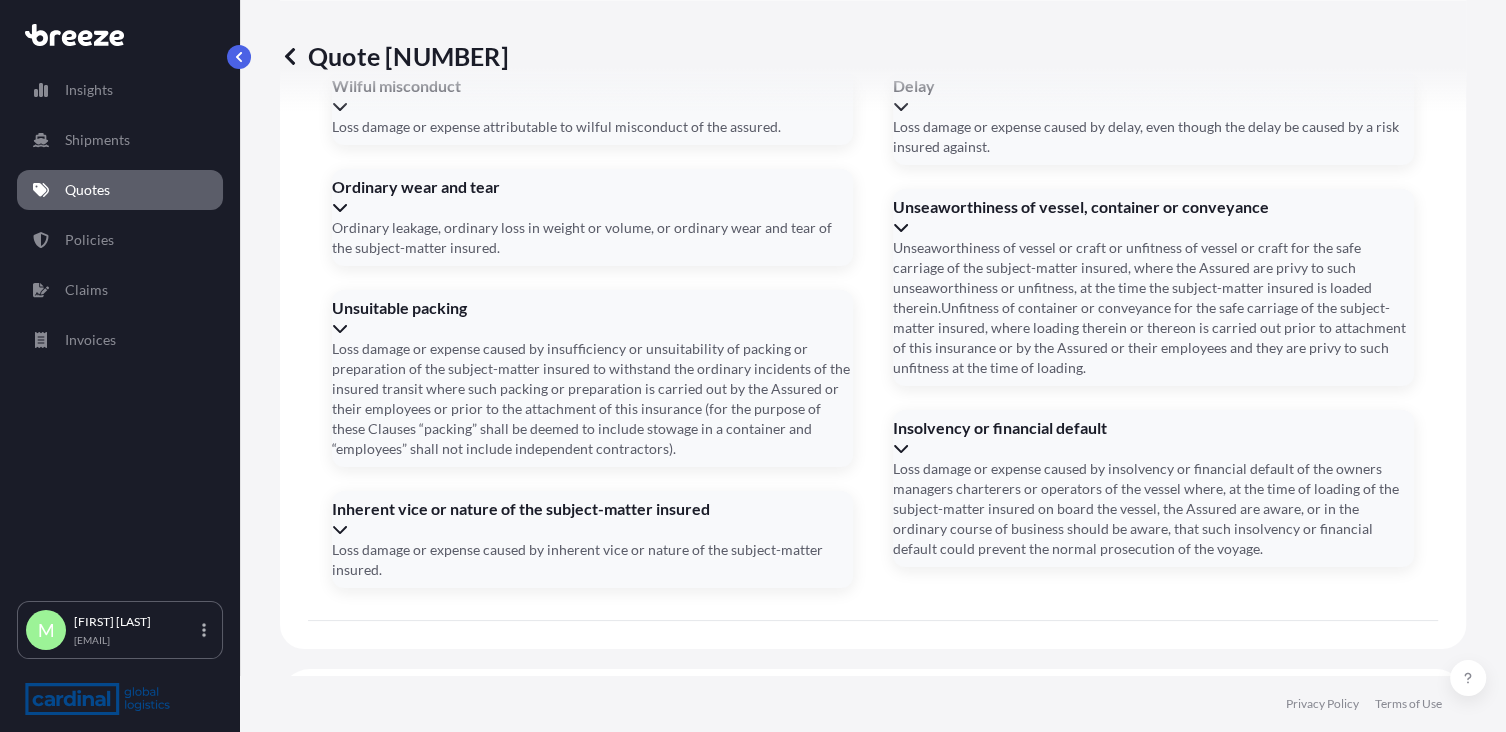 click 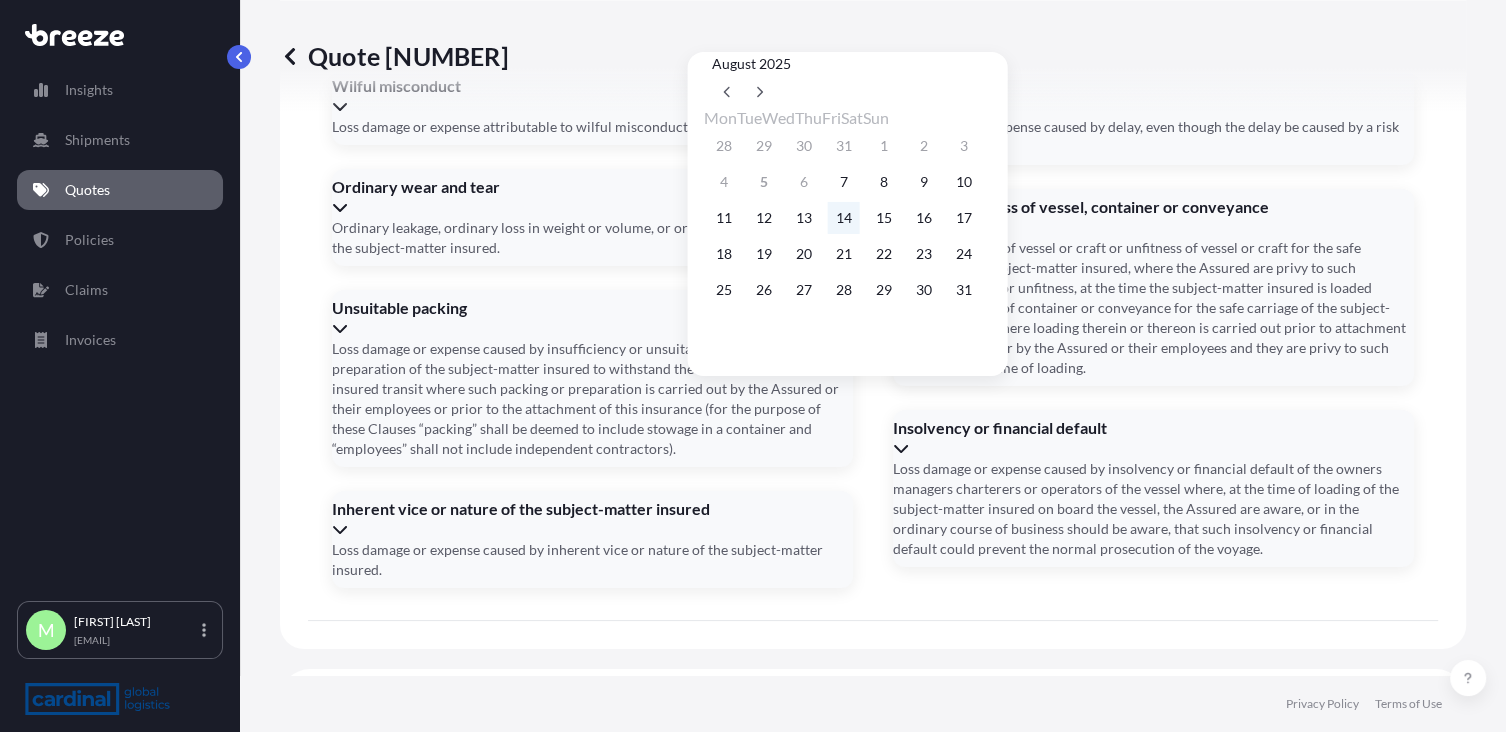 click on "14" at bounding box center (844, 218) 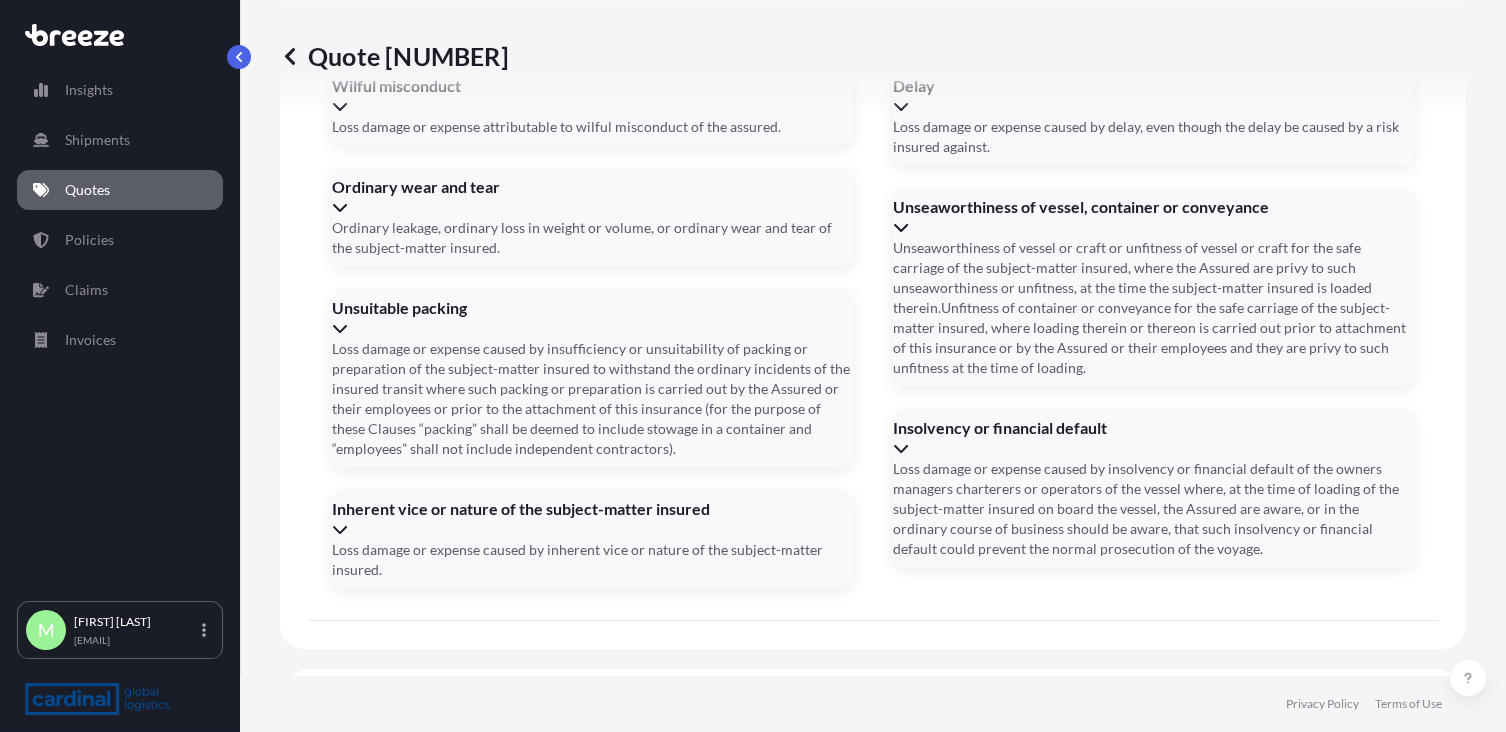 type on "14/08/2025" 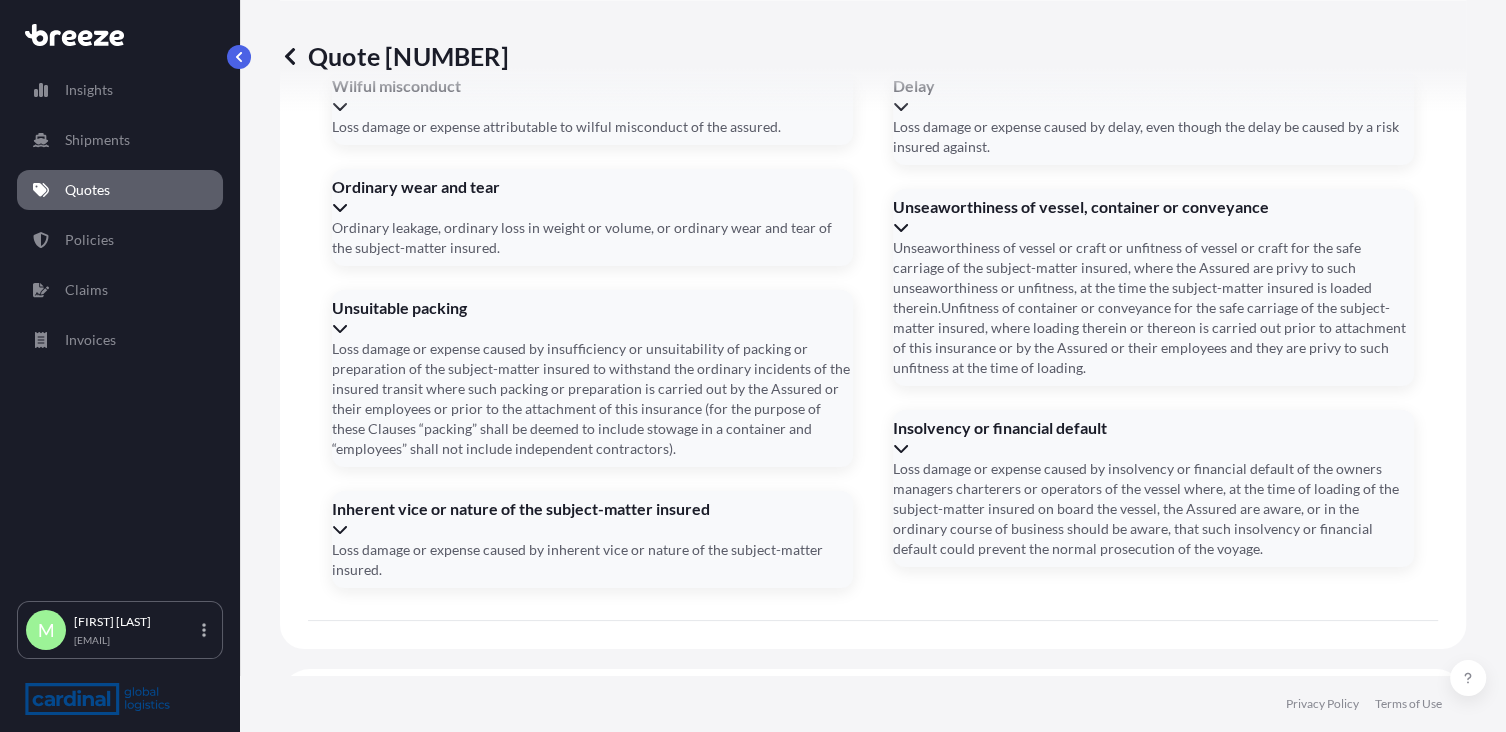 click on "Booking Reference" at bounding box center (498, 1071) 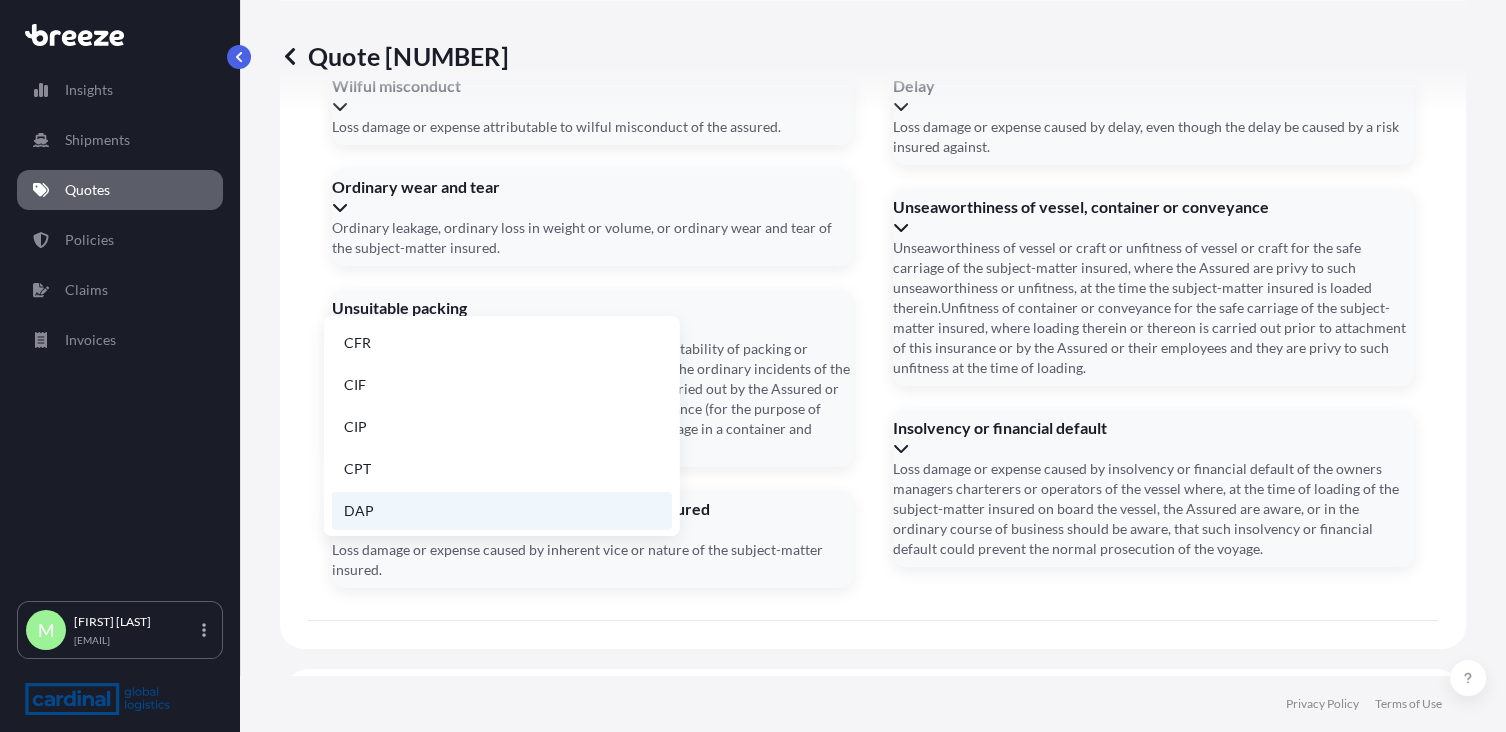 click on "DAP" at bounding box center [502, 511] 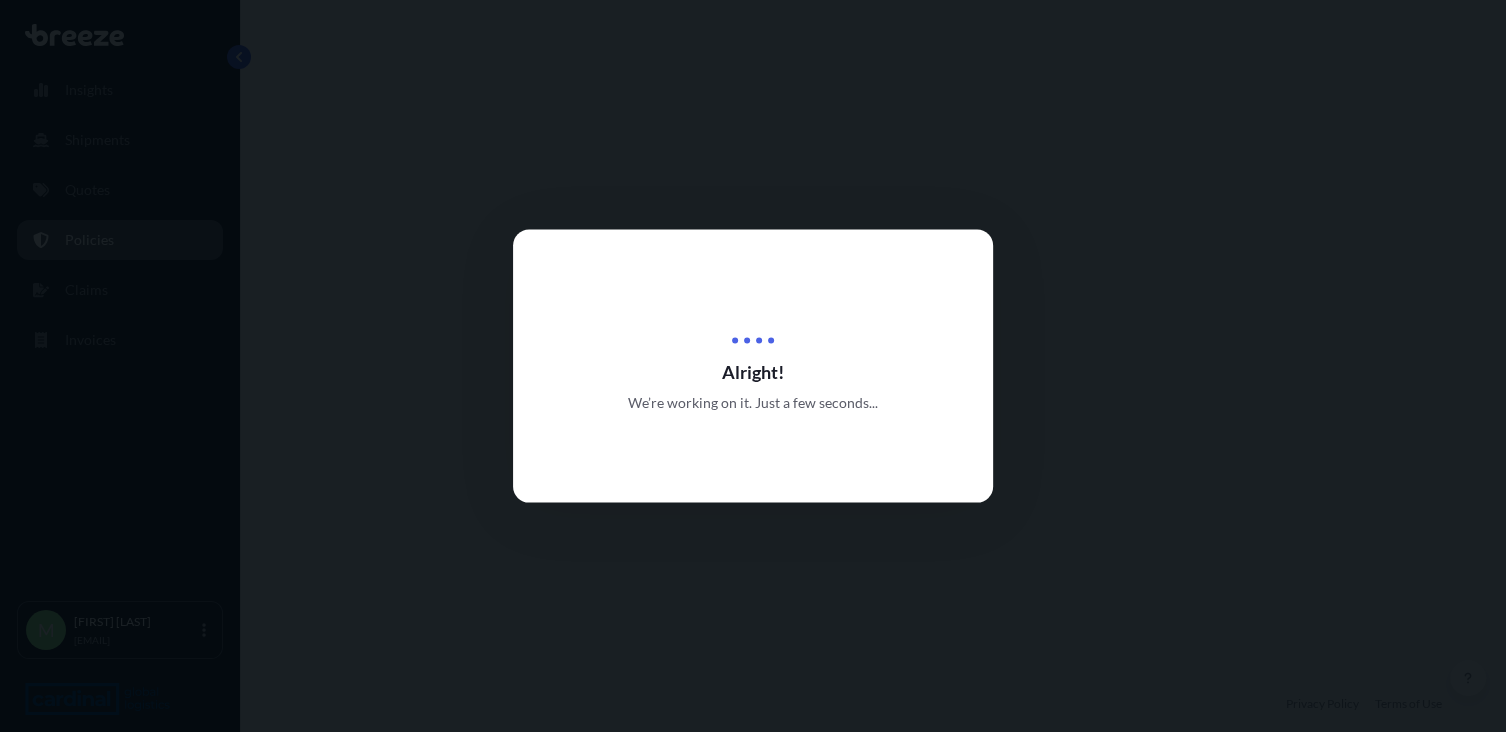 scroll, scrollTop: 0, scrollLeft: 0, axis: both 